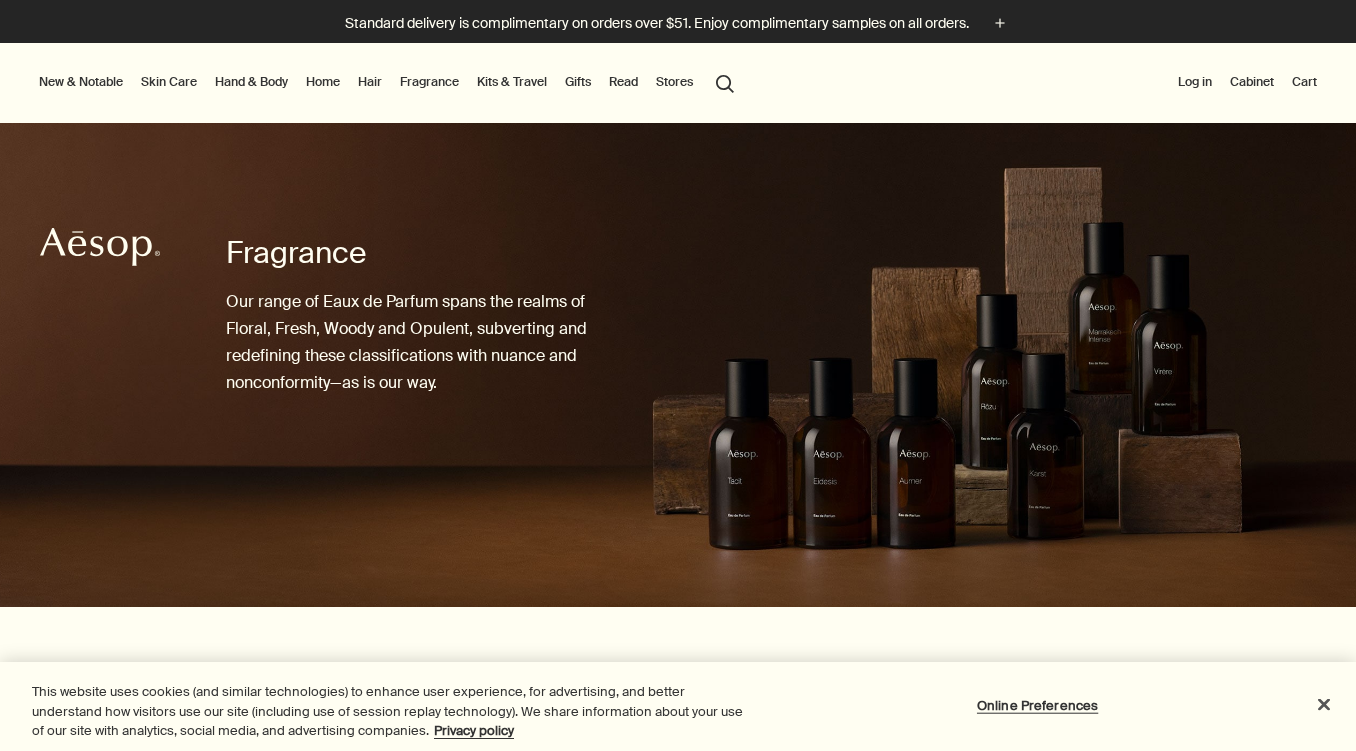 scroll, scrollTop: 0, scrollLeft: 0, axis: both 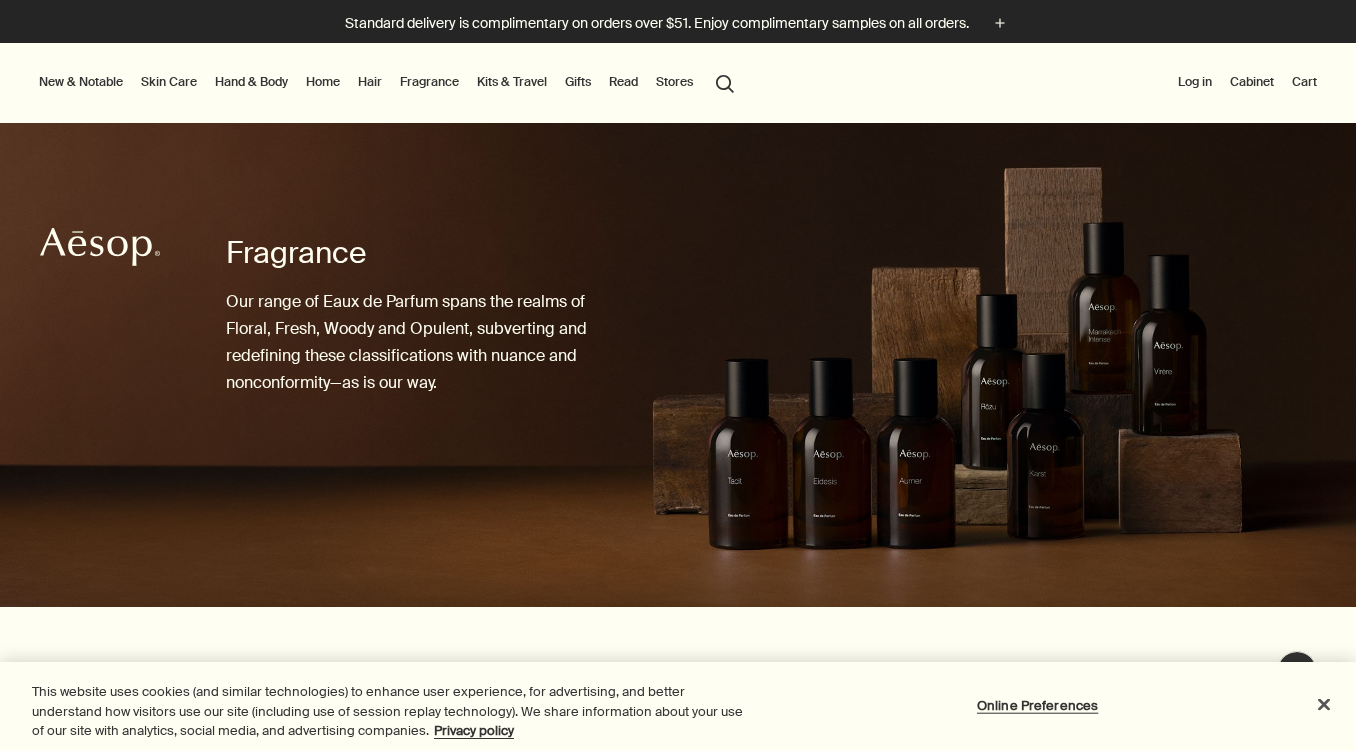 click on "Hand & Body" at bounding box center (251, 82) 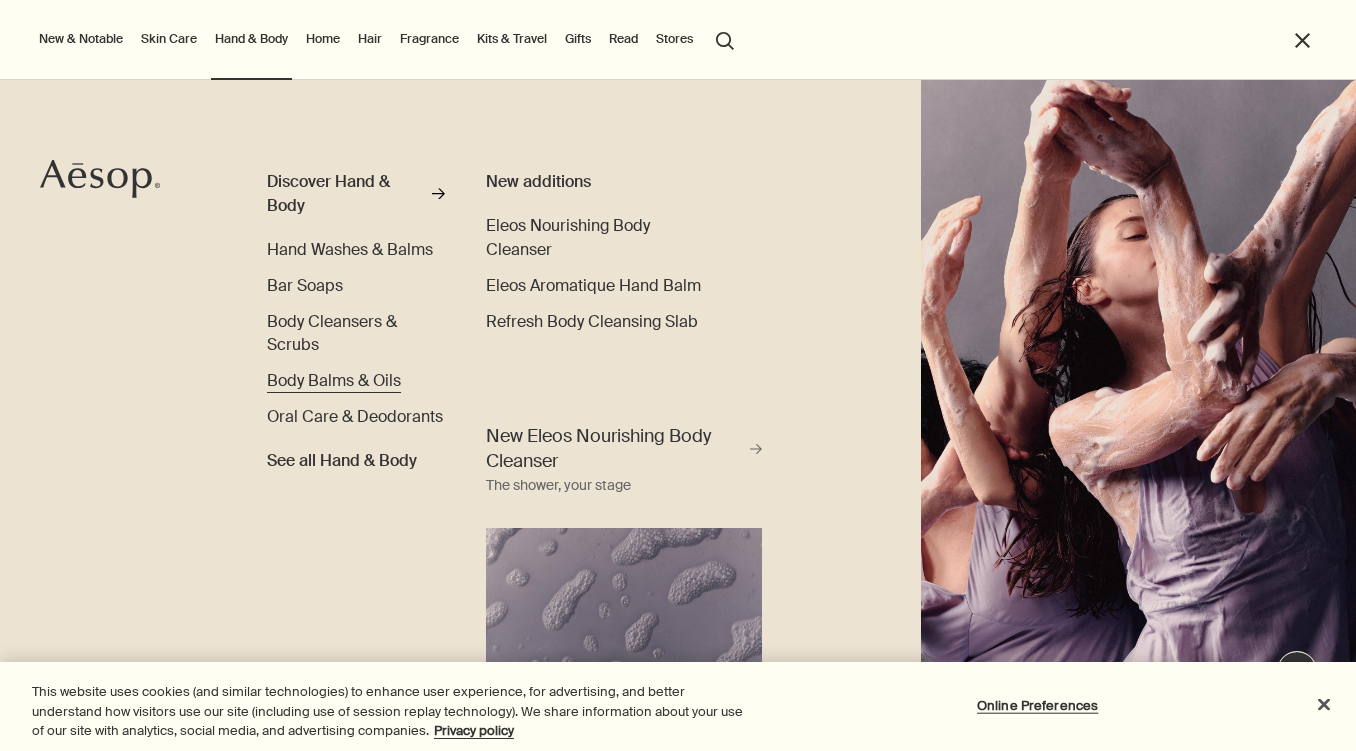 click on "Body Balms & Oils" at bounding box center (334, 380) 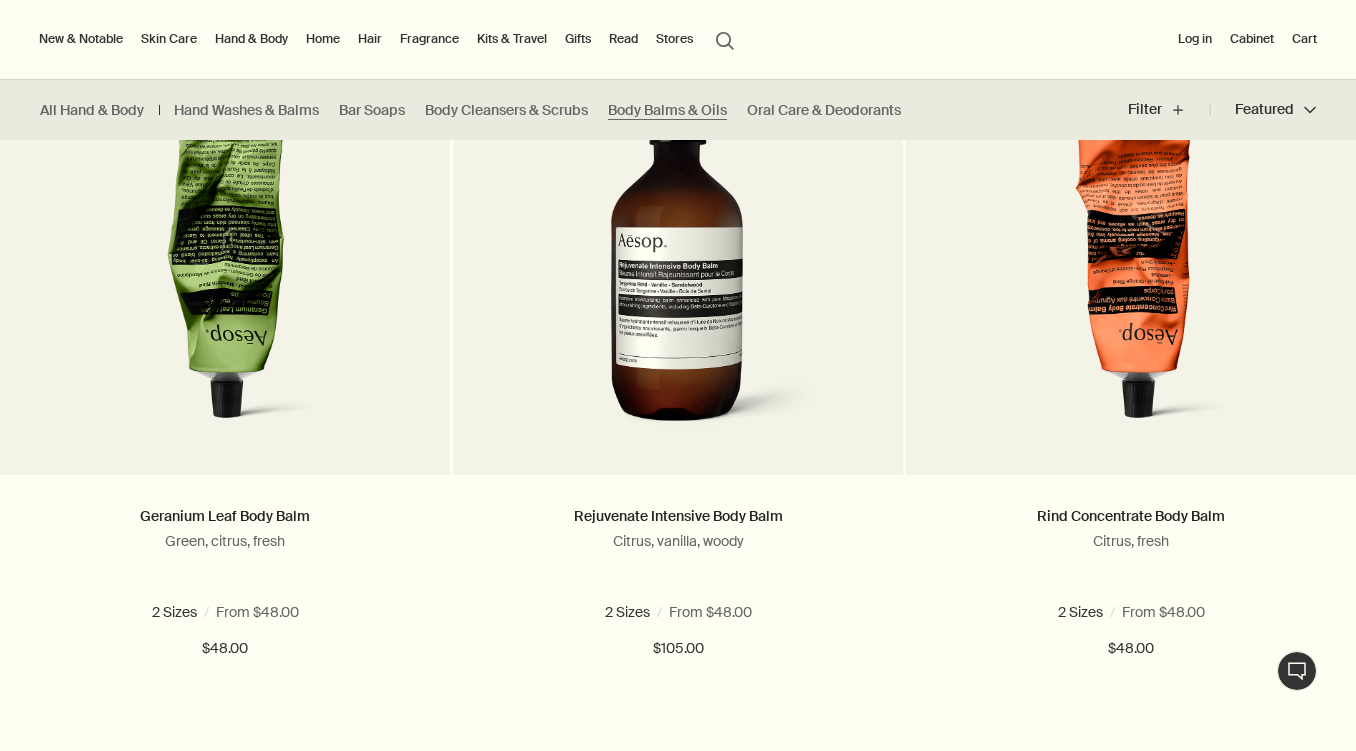scroll, scrollTop: 156, scrollLeft: 0, axis: vertical 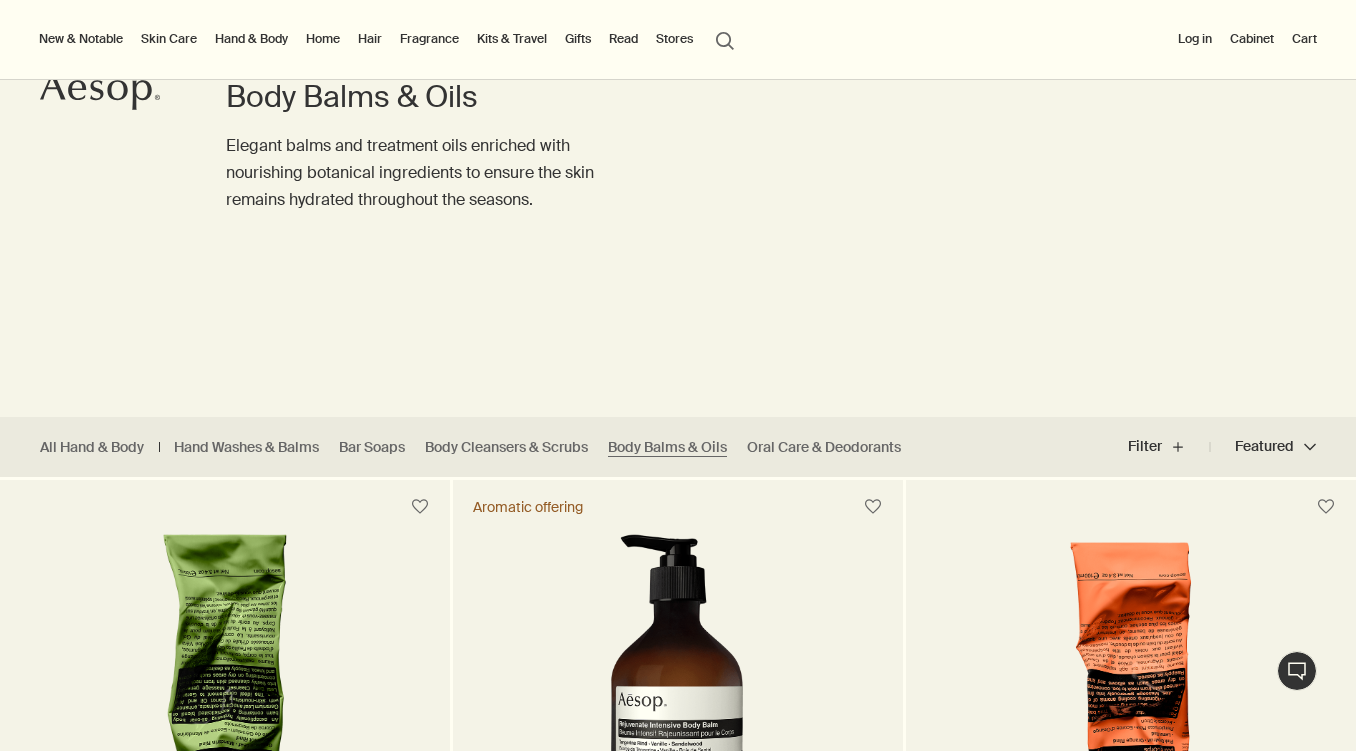 click on "Hand & Body" at bounding box center (251, 39) 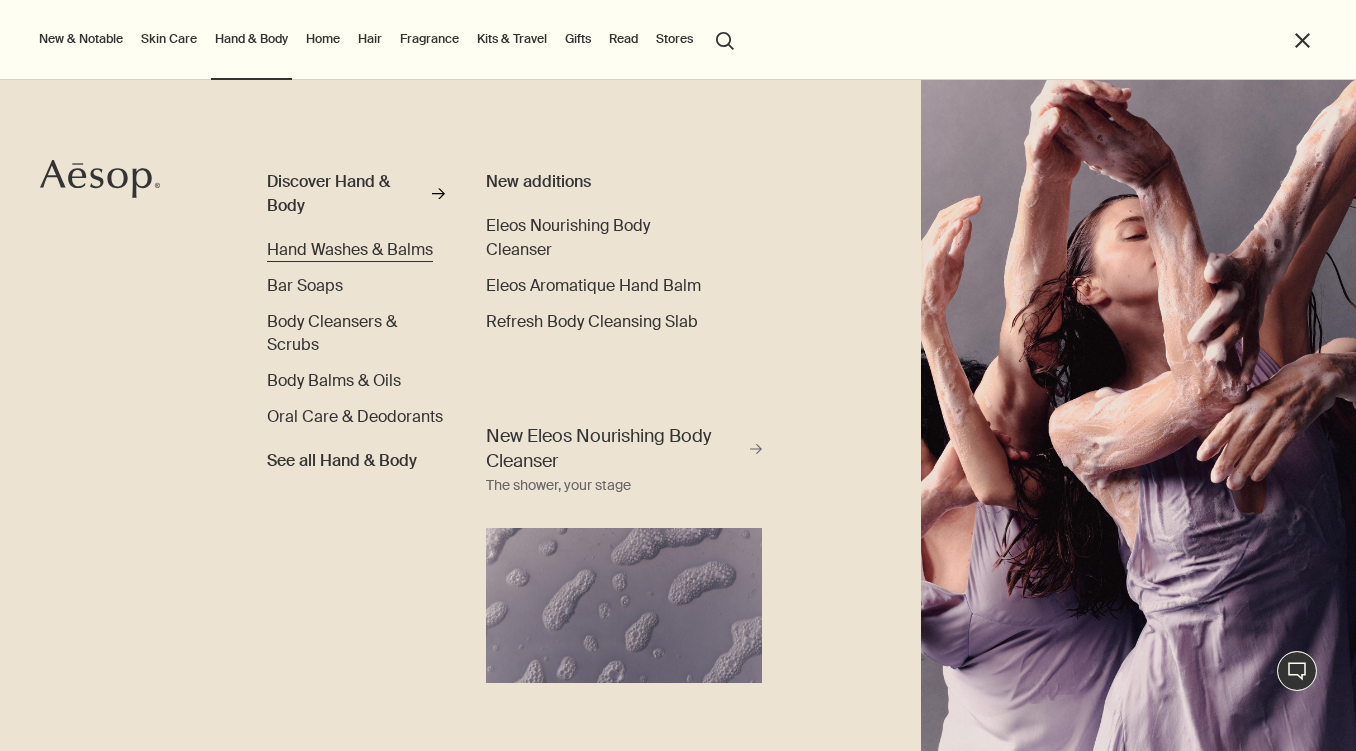 click on "Hand Washes & Balms" at bounding box center [350, 249] 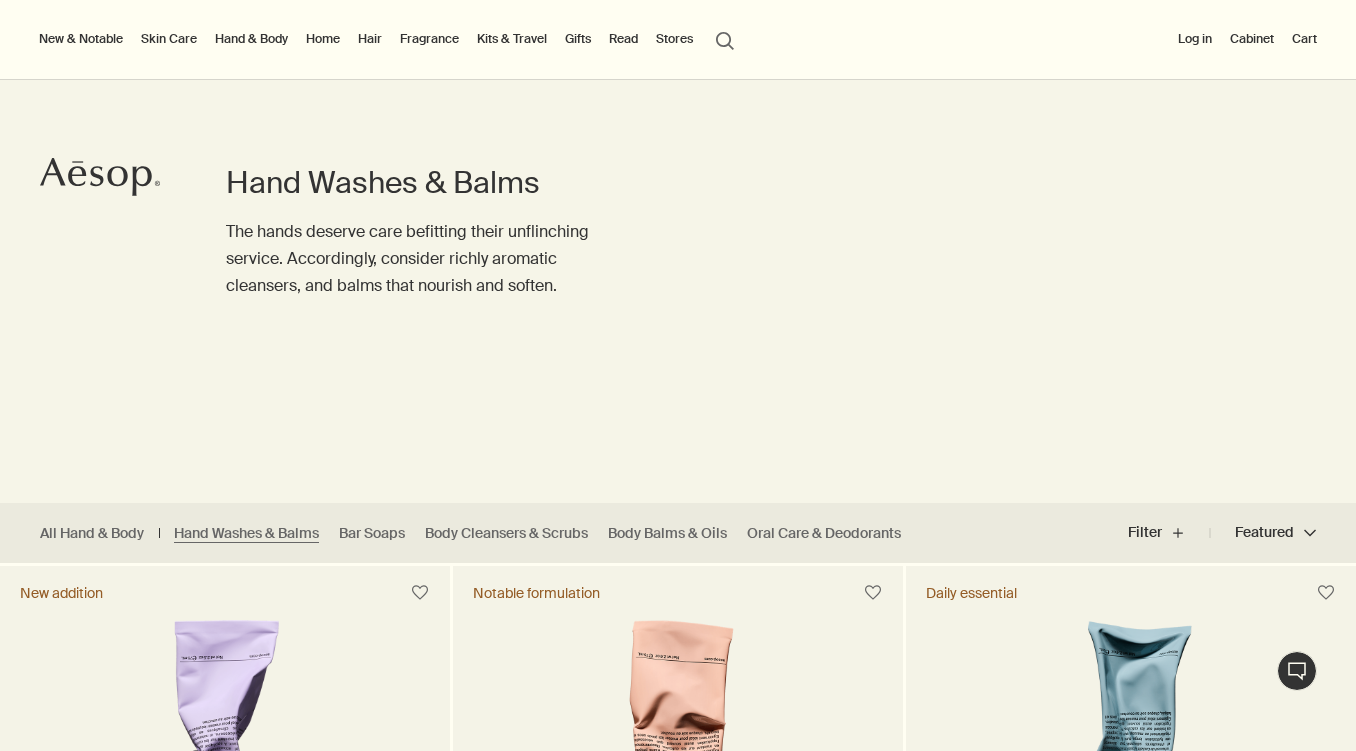 scroll, scrollTop: 67, scrollLeft: 0, axis: vertical 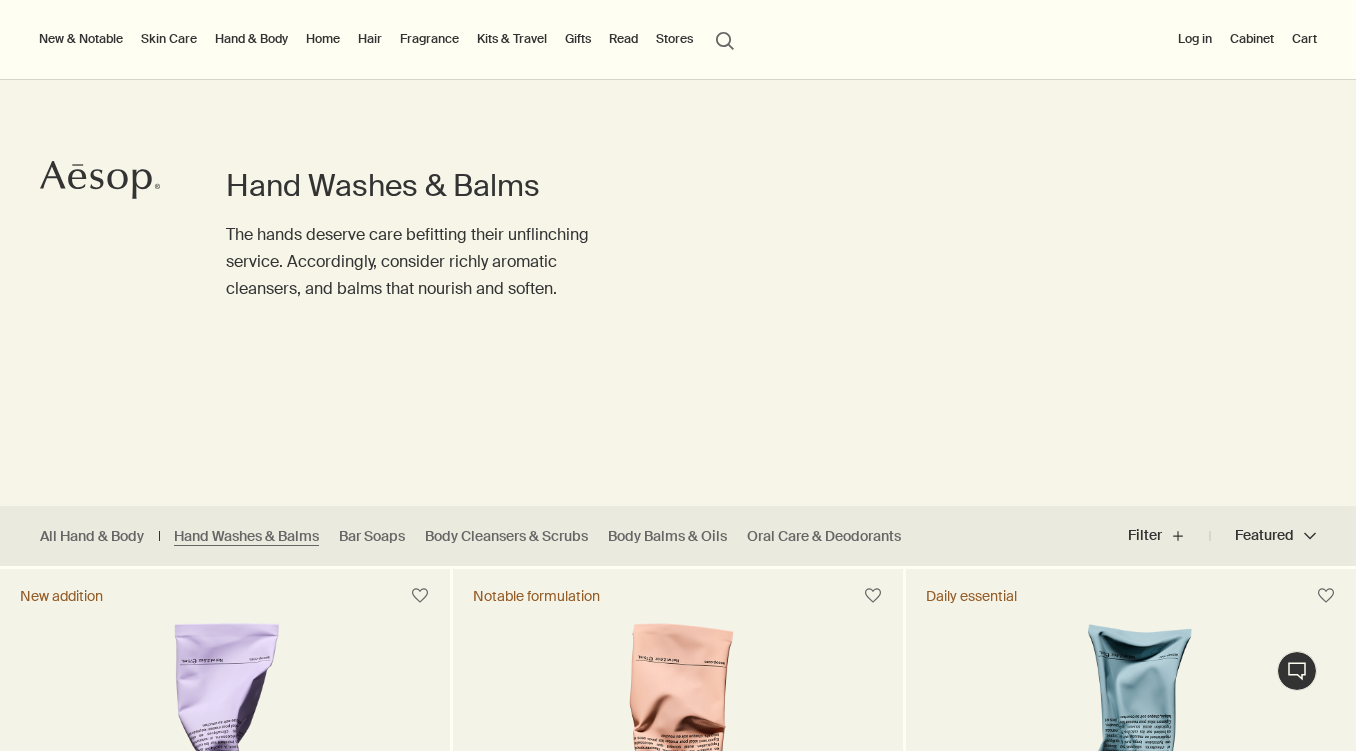 click on "Hand & Body" at bounding box center [251, 39] 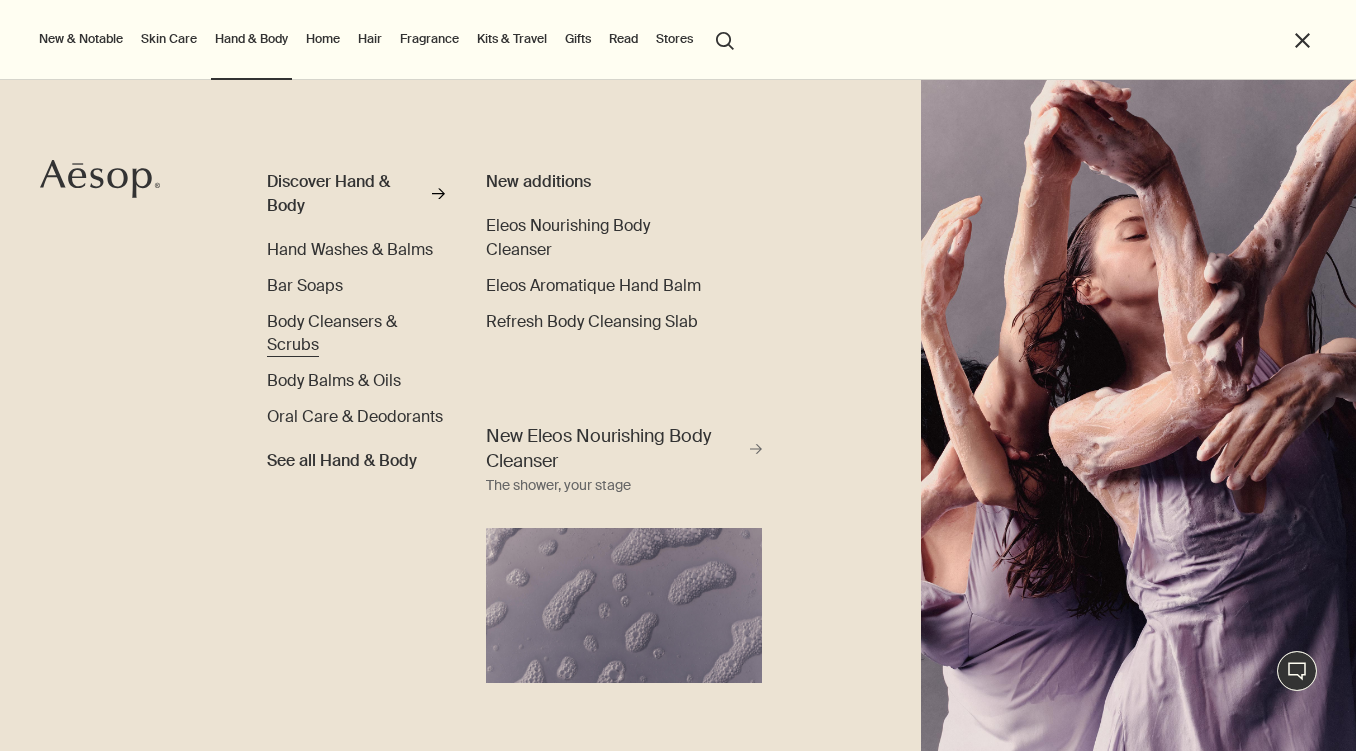 click on "Body Cleansers & Scrubs" at bounding box center [332, 333] 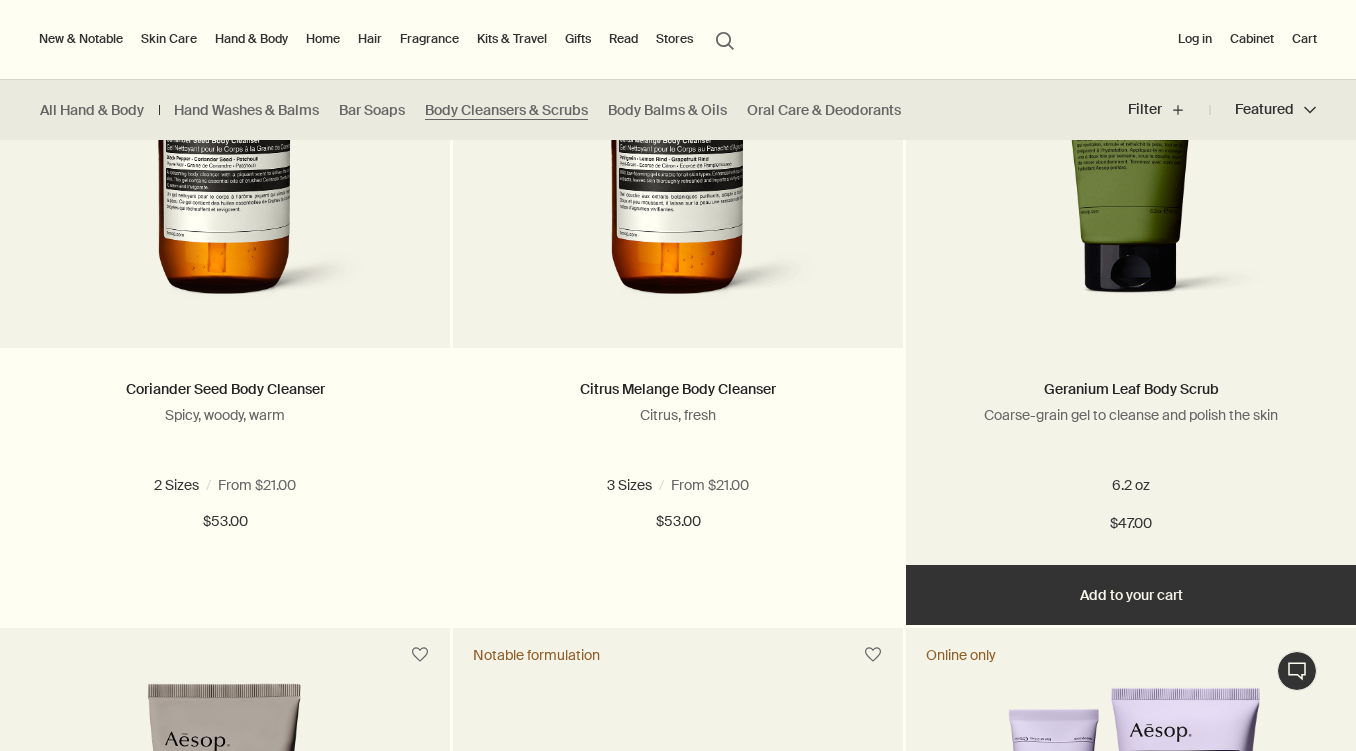 scroll, scrollTop: 1325, scrollLeft: 0, axis: vertical 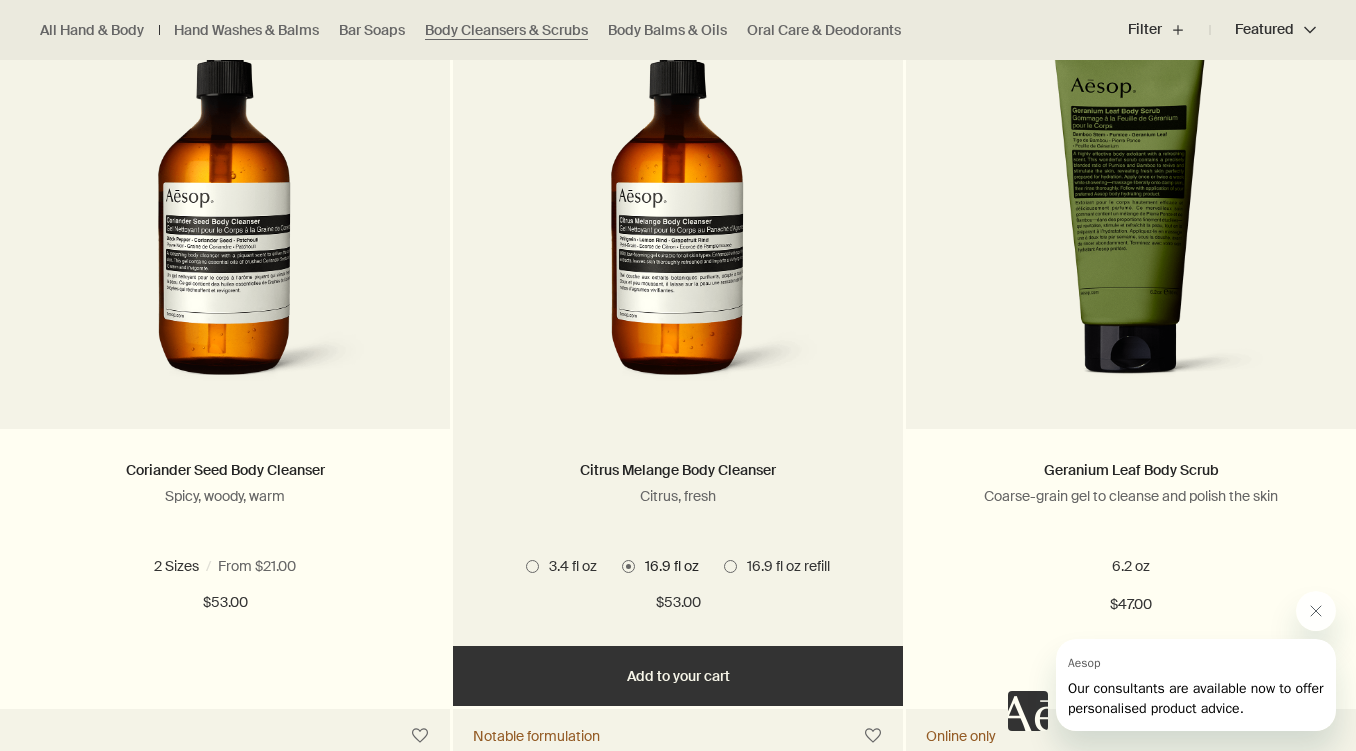 click on "Add Add to your cart" at bounding box center [678, 676] 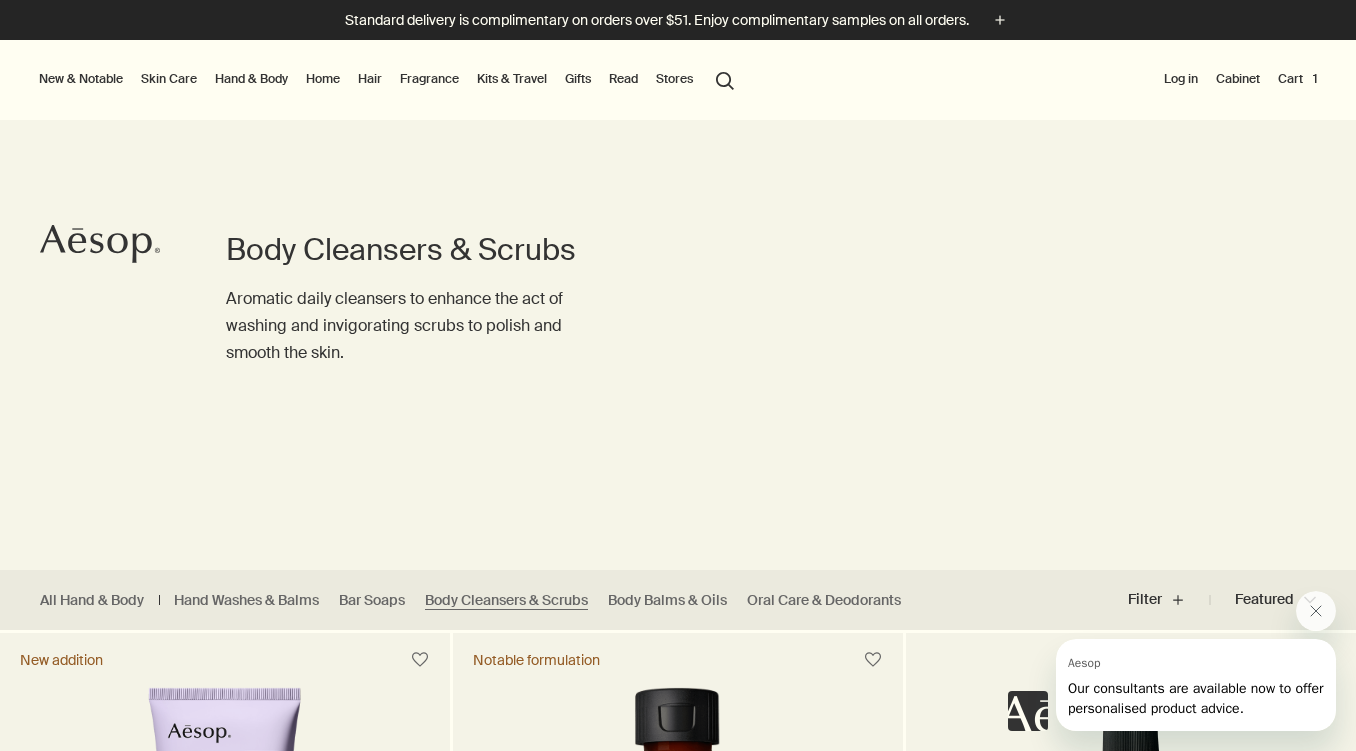 scroll, scrollTop: 0, scrollLeft: 0, axis: both 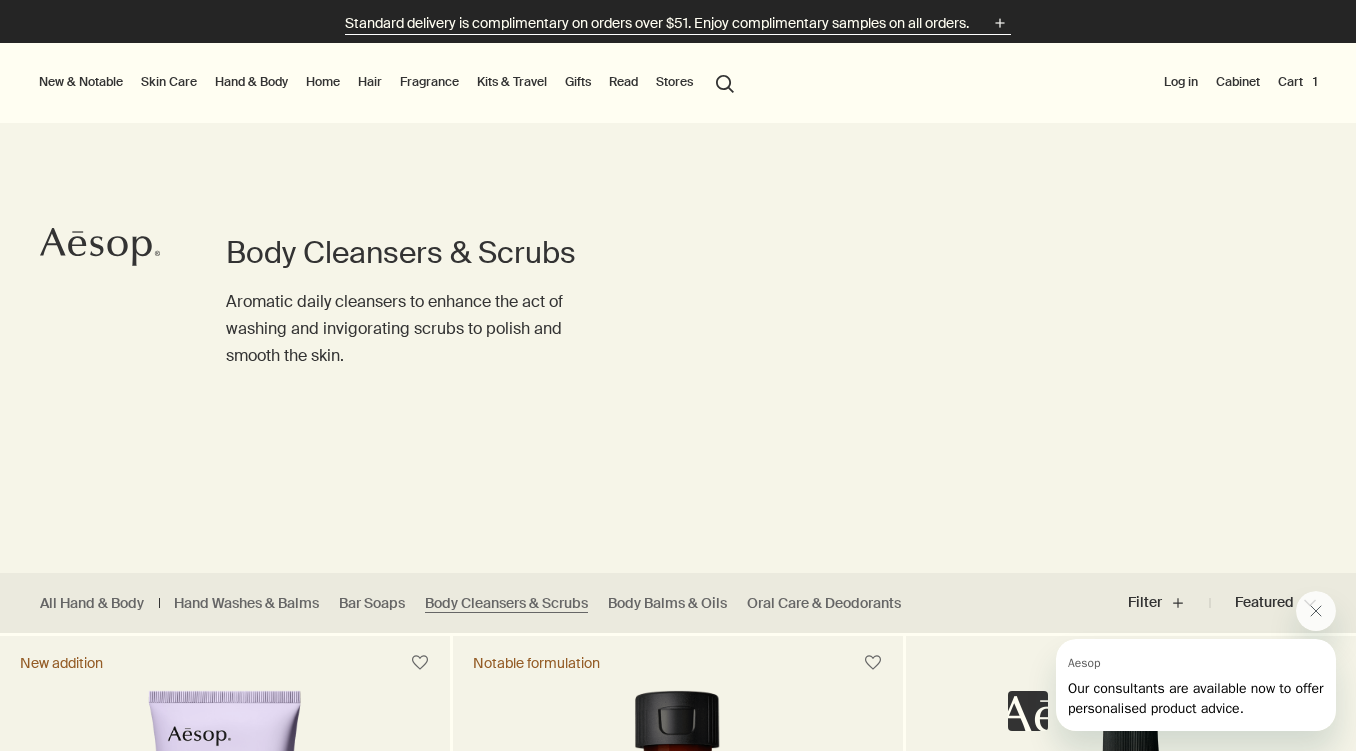 click on "Standard delivery is complimentary on orders over $51. Enjoy complimentary samples on all orders." at bounding box center (657, 23) 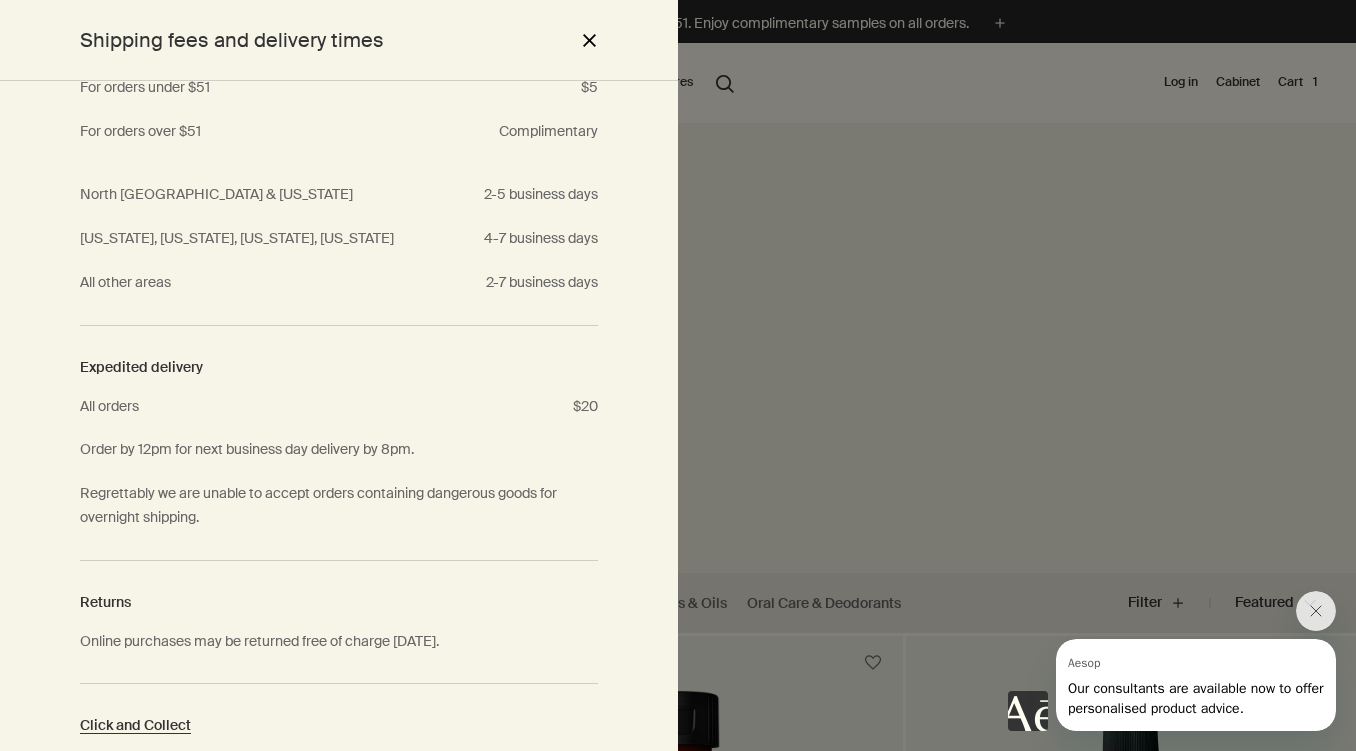 scroll, scrollTop: 0, scrollLeft: 0, axis: both 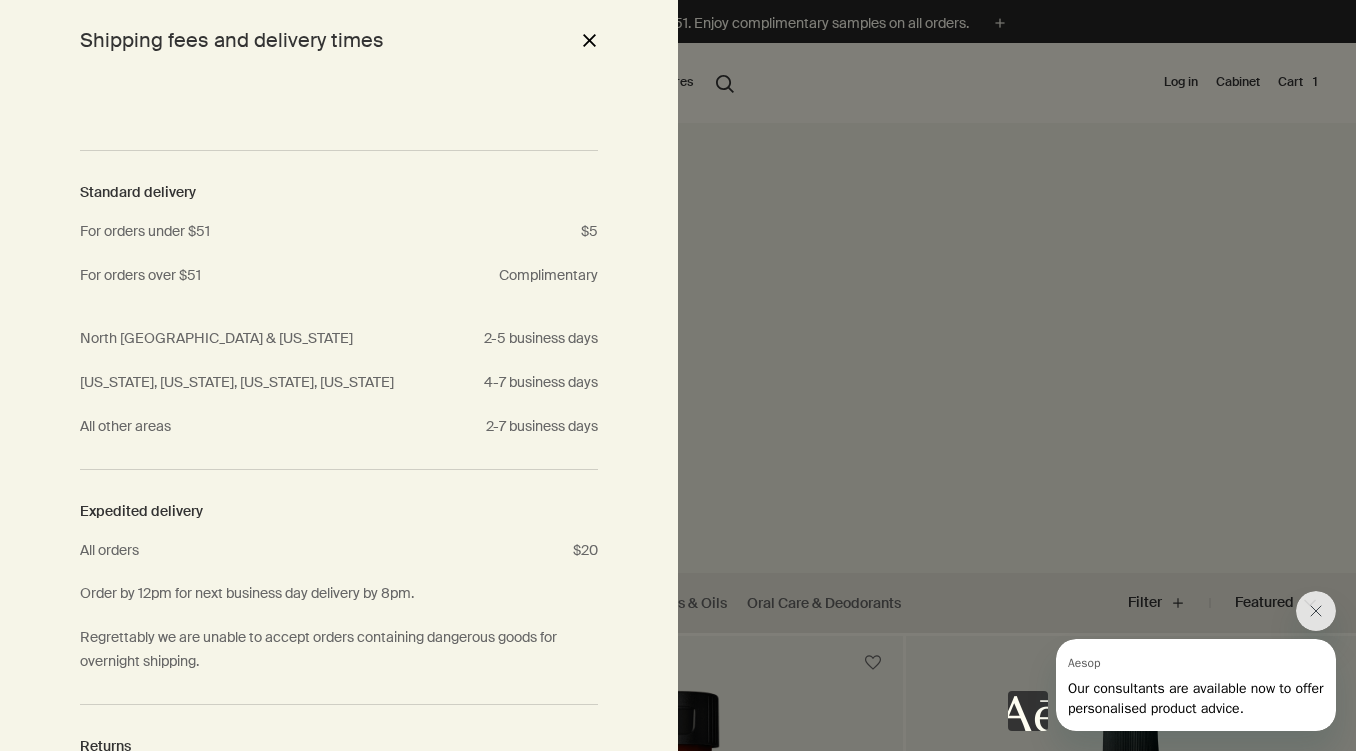 click on "close" at bounding box center (589, 40) 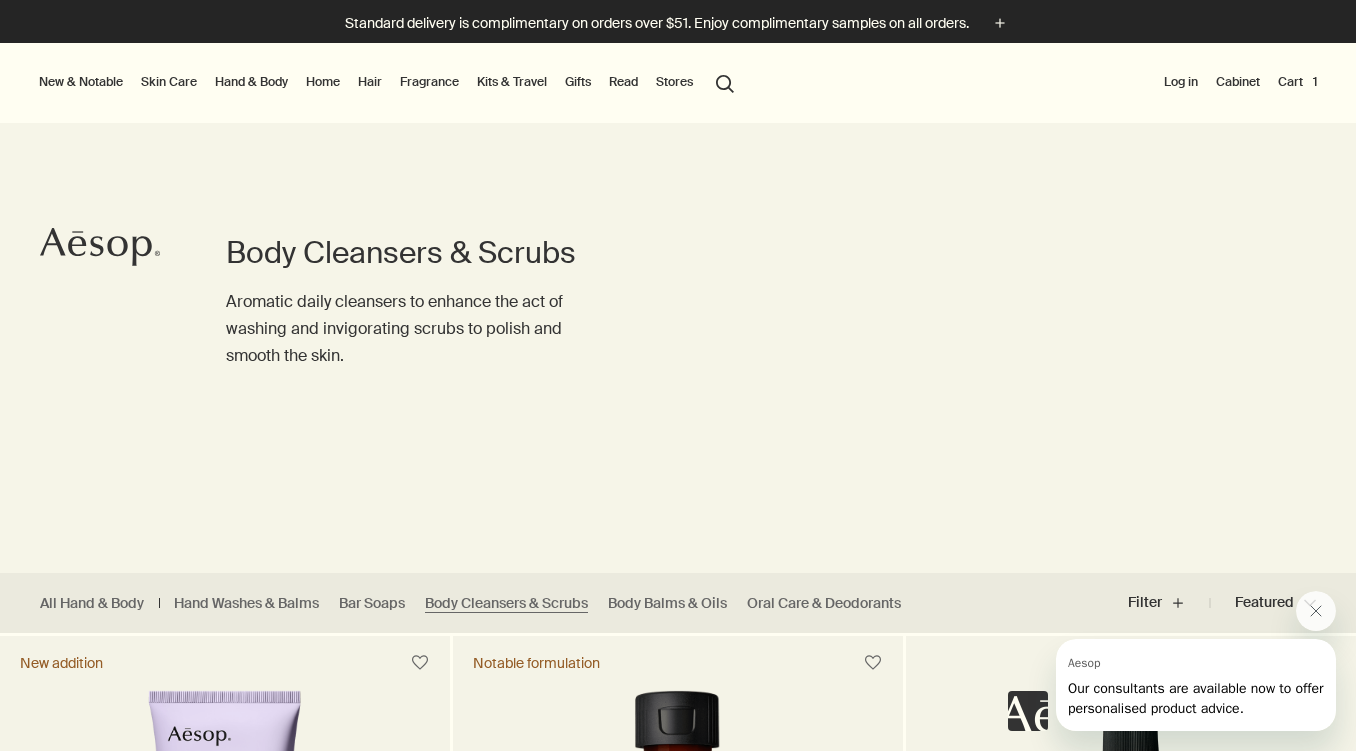 click on "Fragrance" at bounding box center [429, 82] 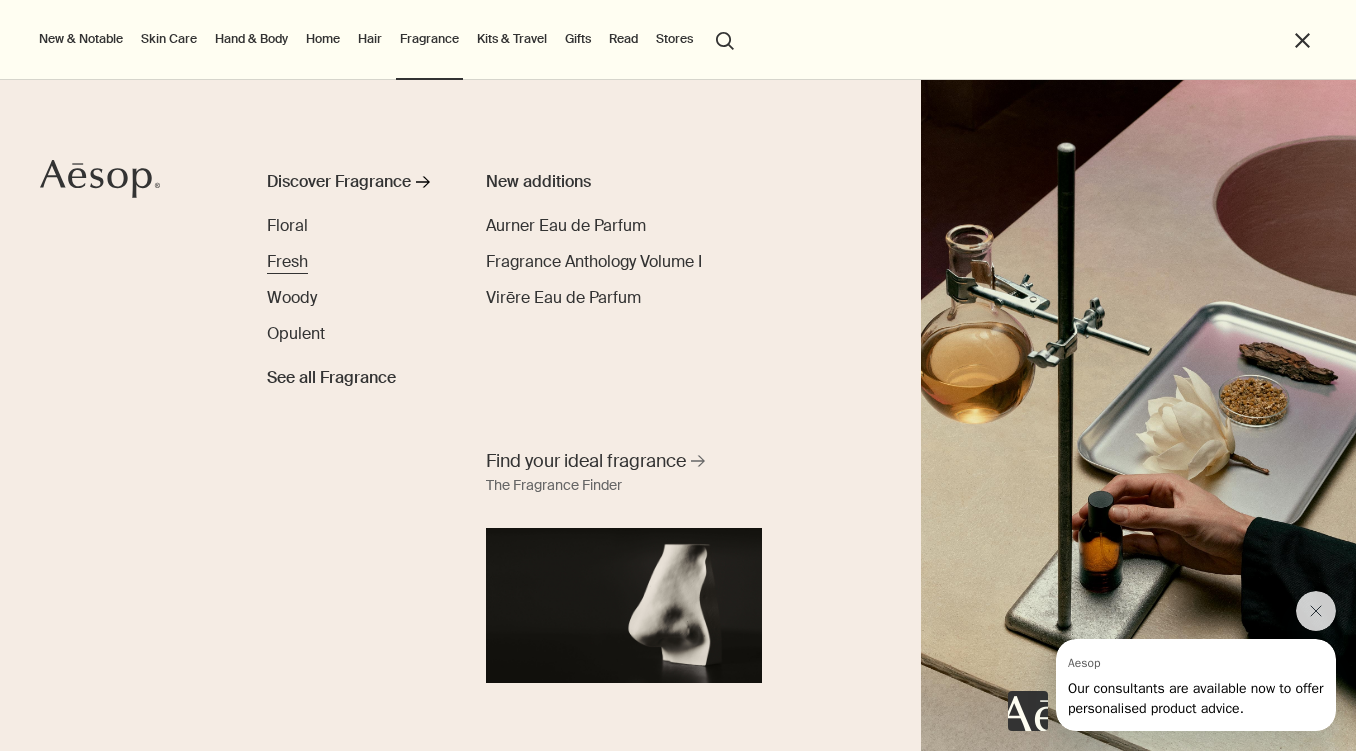 click on "Fresh" at bounding box center (287, 261) 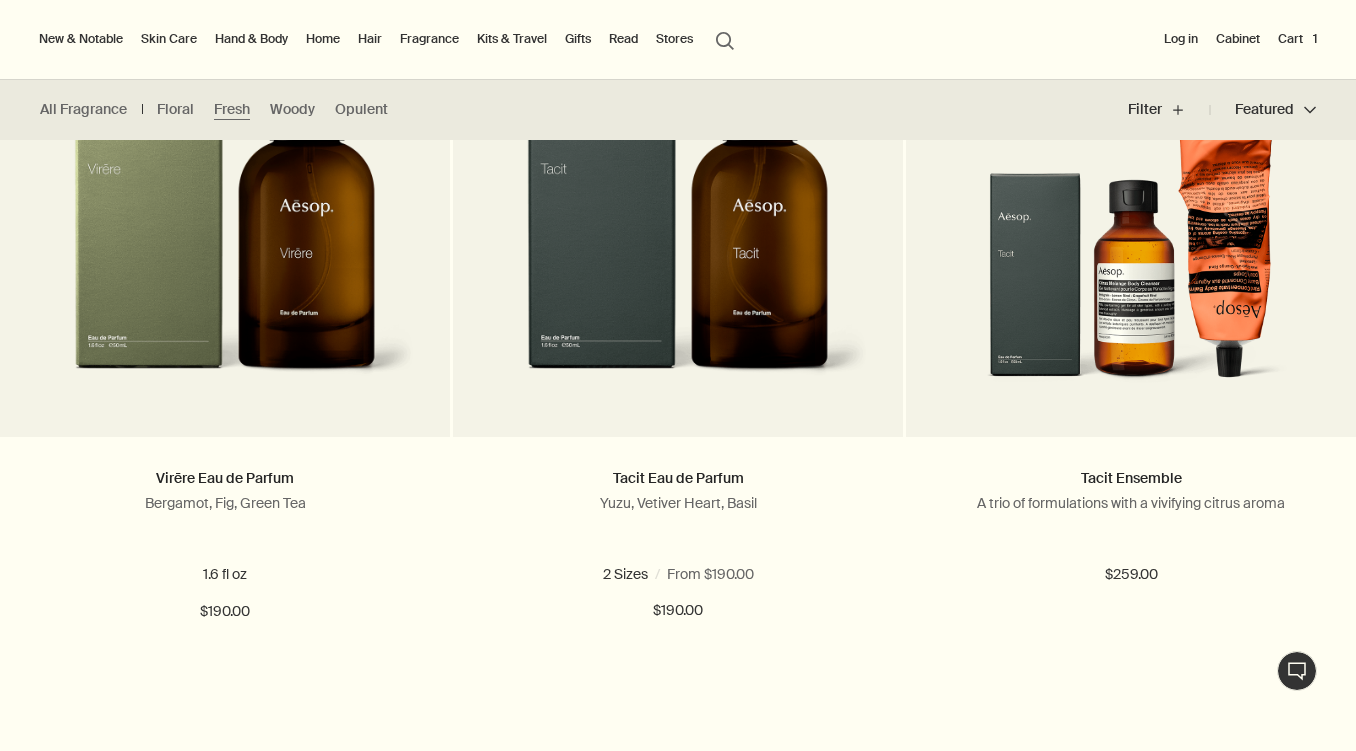 scroll, scrollTop: 0, scrollLeft: 0, axis: both 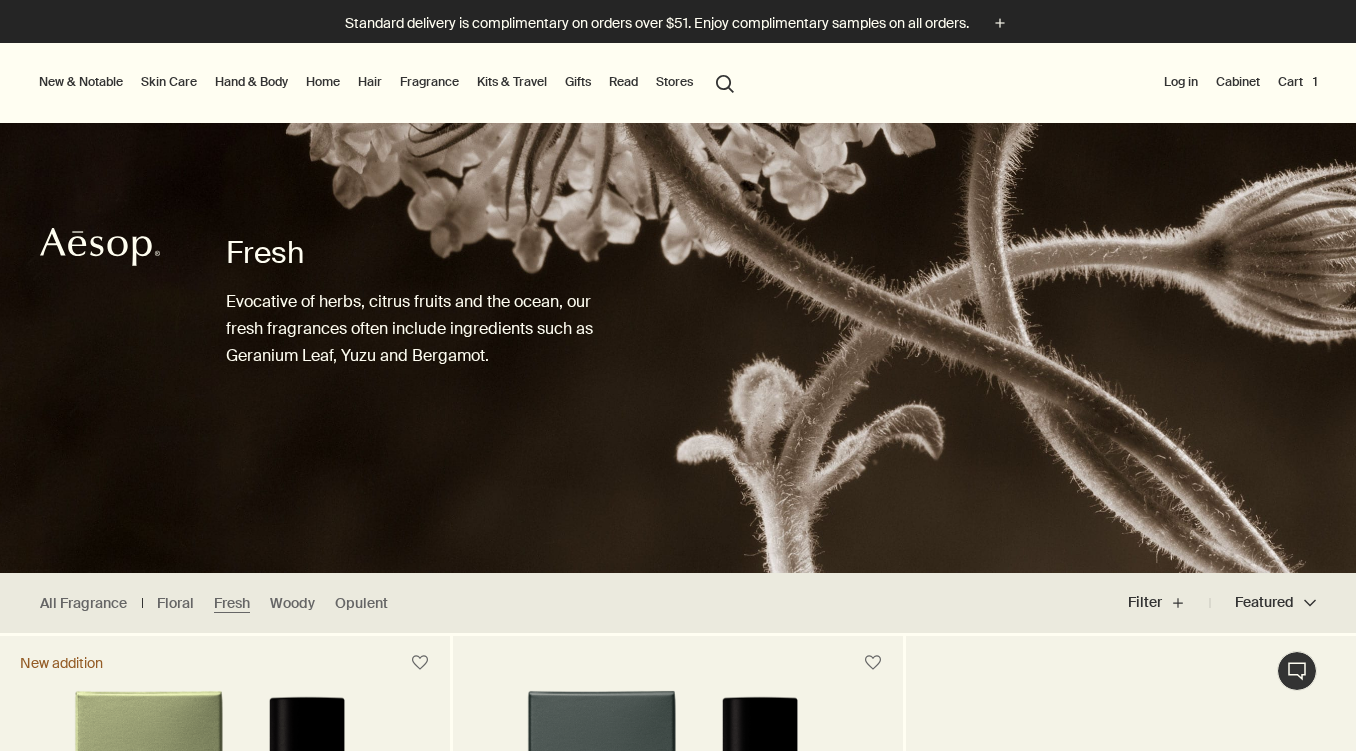 click on "Cart 1" at bounding box center [1297, 82] 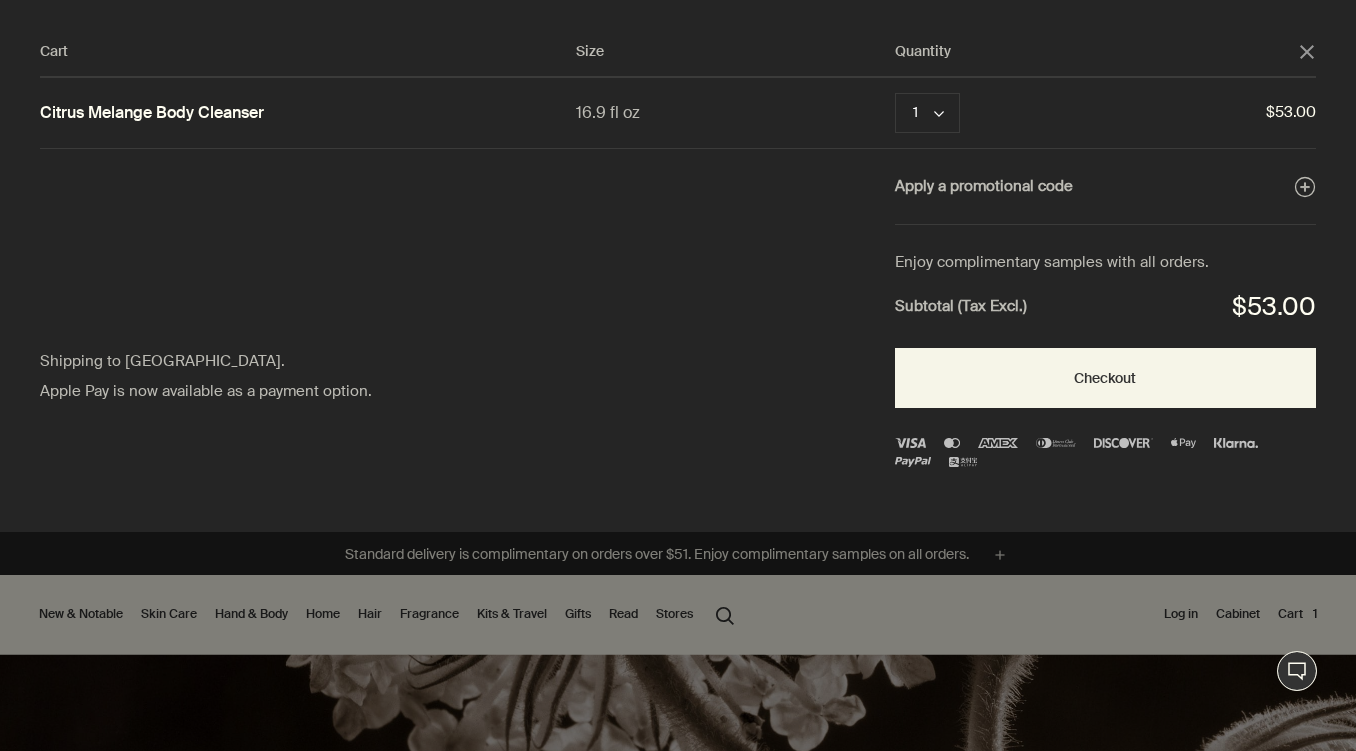click on "Enjoy complimentary samples with all orders." at bounding box center (1105, 263) 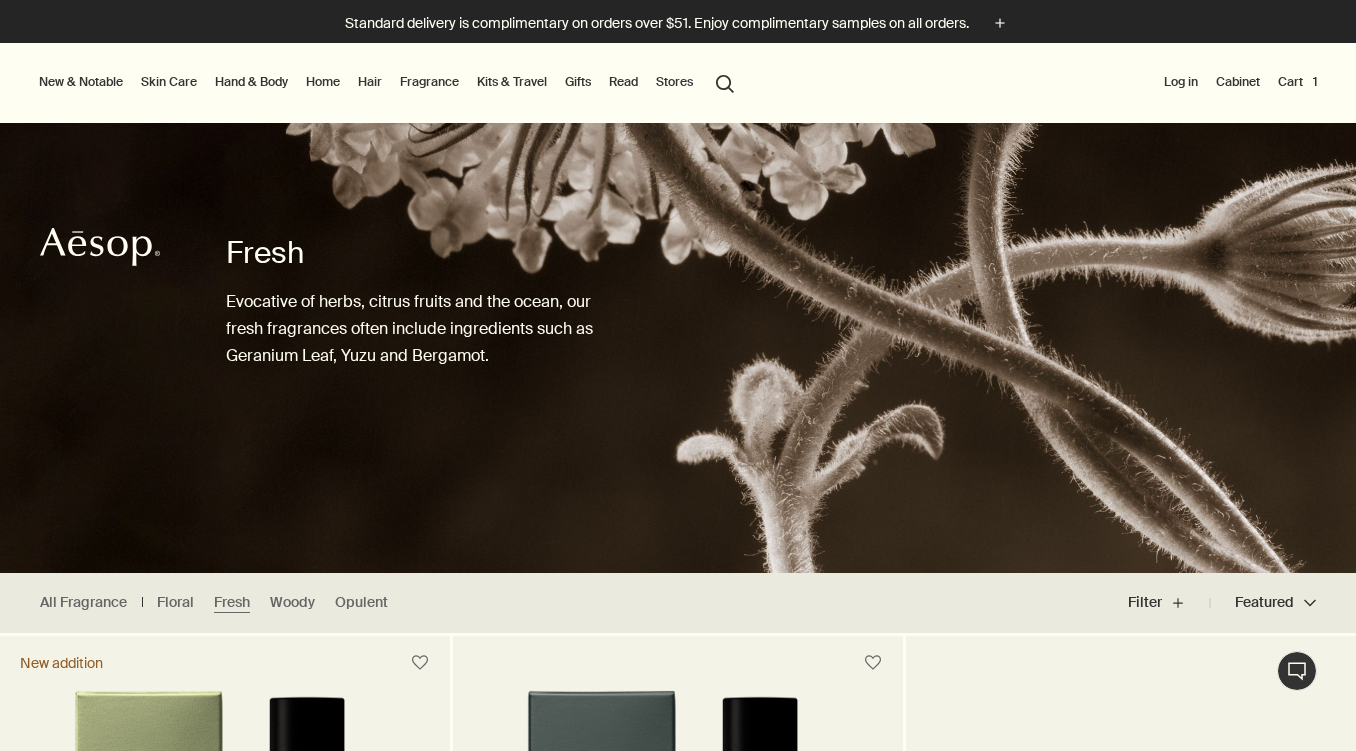 click on "Skin Care" at bounding box center (169, 82) 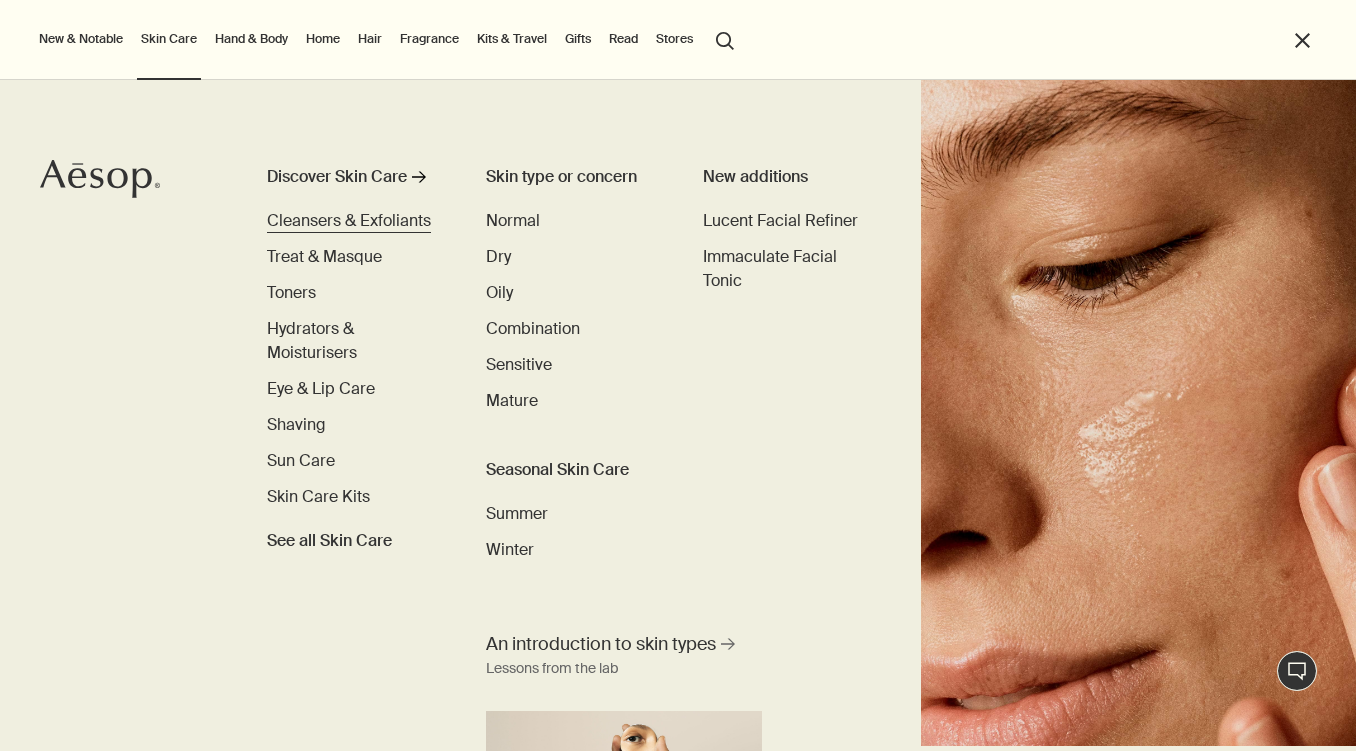 scroll, scrollTop: 0, scrollLeft: 0, axis: both 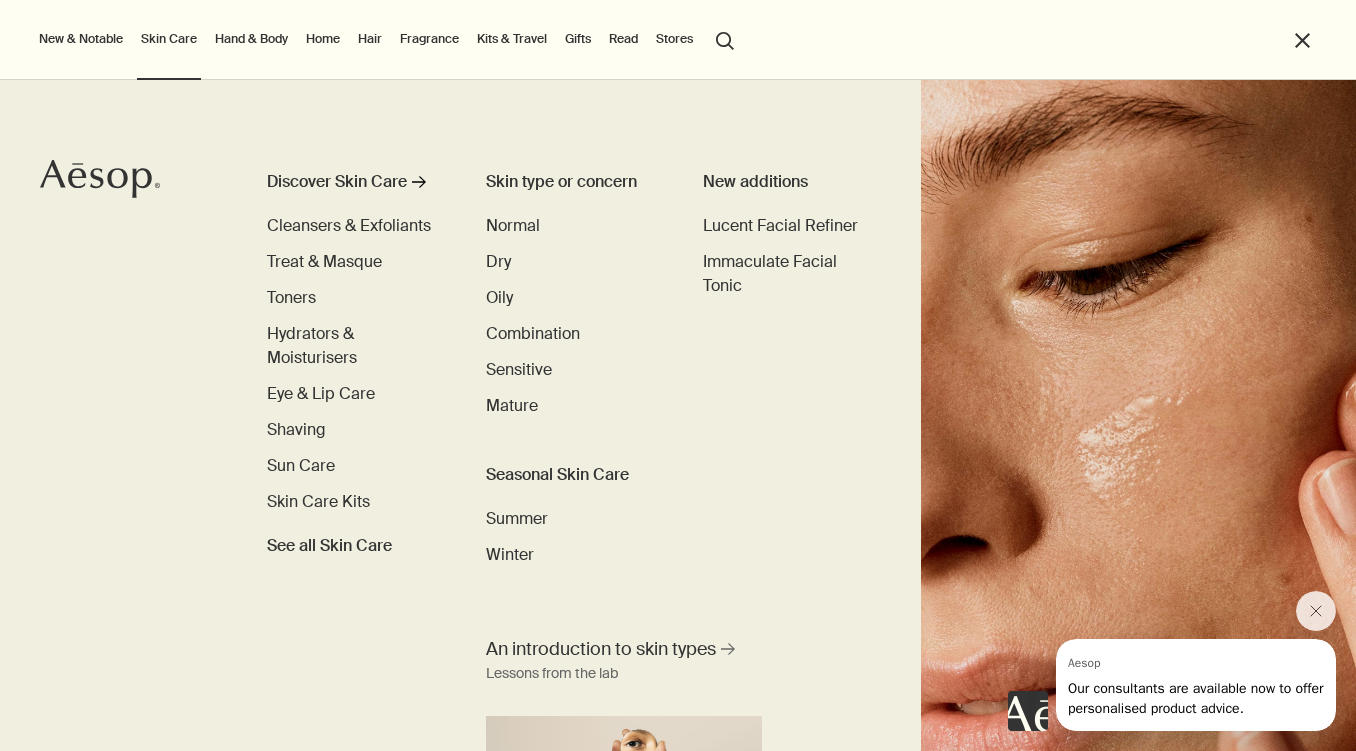 click on "Hand & Body" at bounding box center (251, 39) 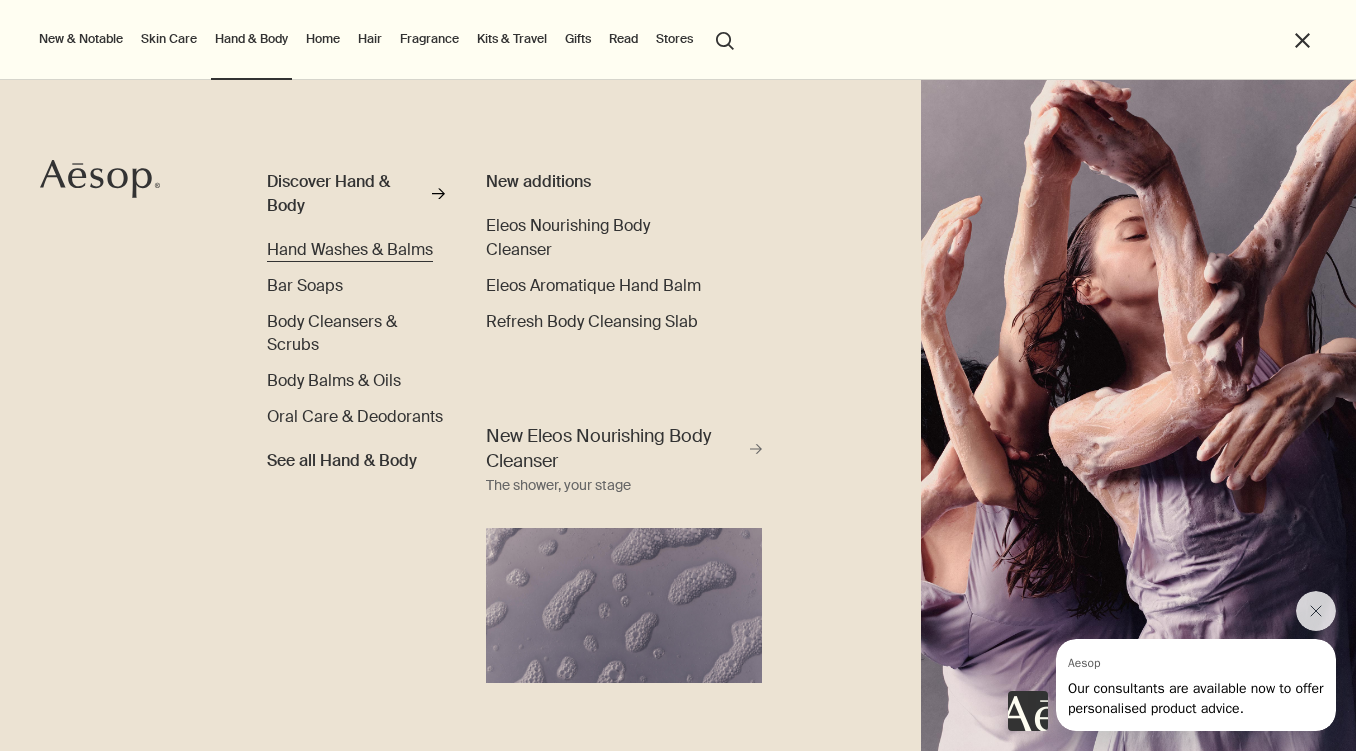 click on "Hand Washes & Balms" at bounding box center [350, 249] 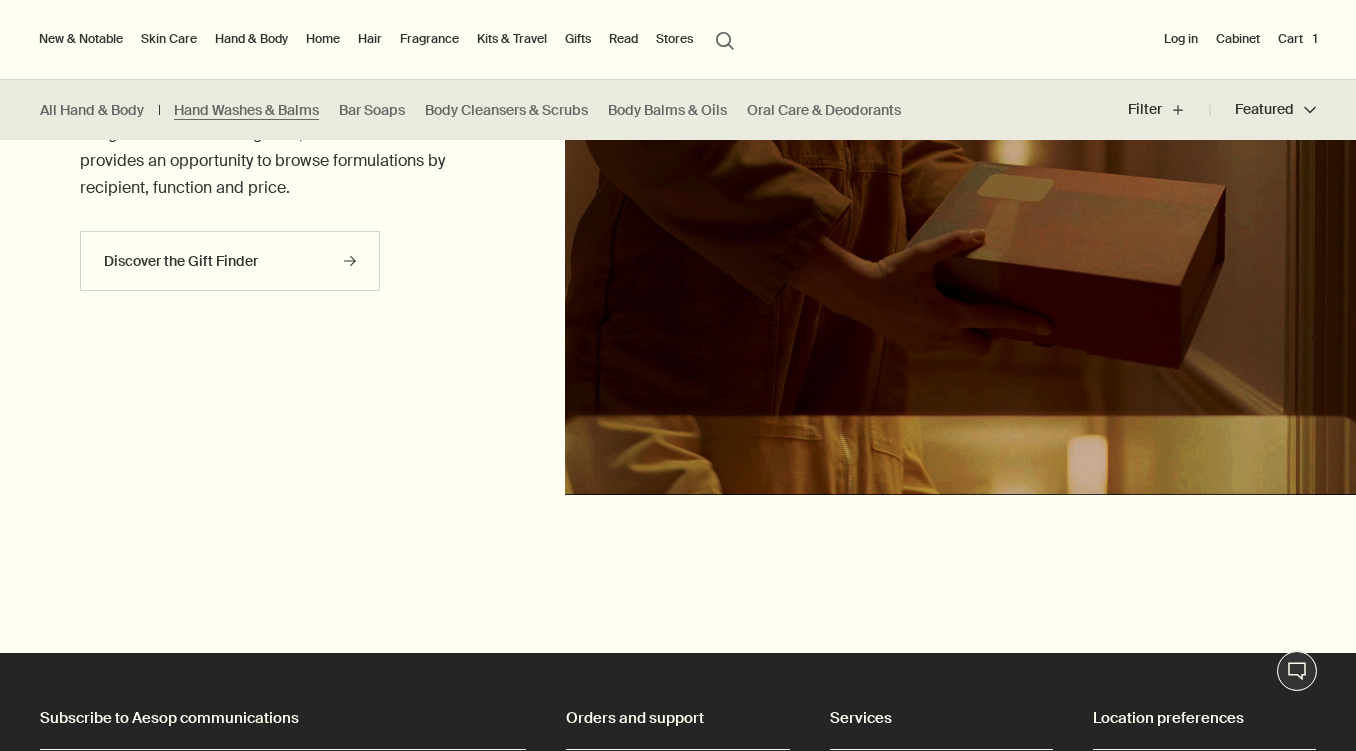 scroll, scrollTop: 4956, scrollLeft: 0, axis: vertical 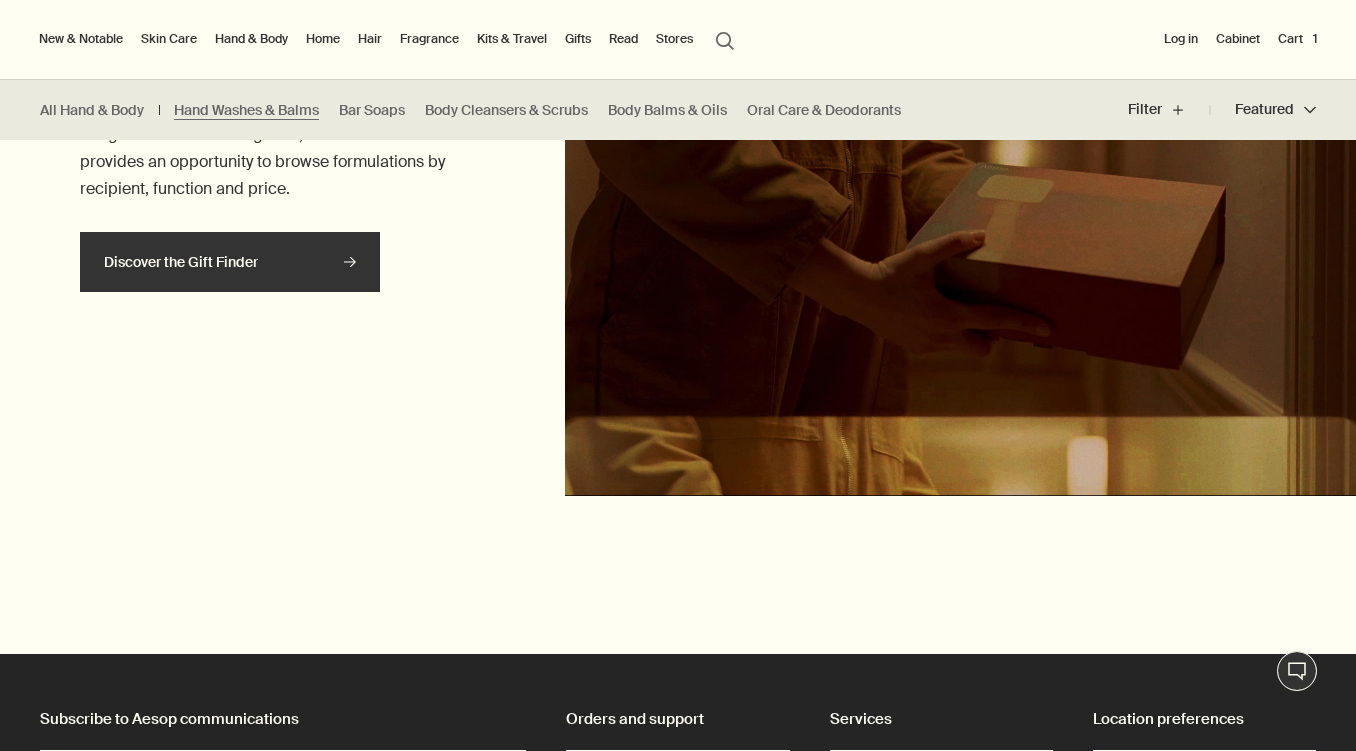 click on "Discover the Gift Finder   rightArrow" at bounding box center (230, 262) 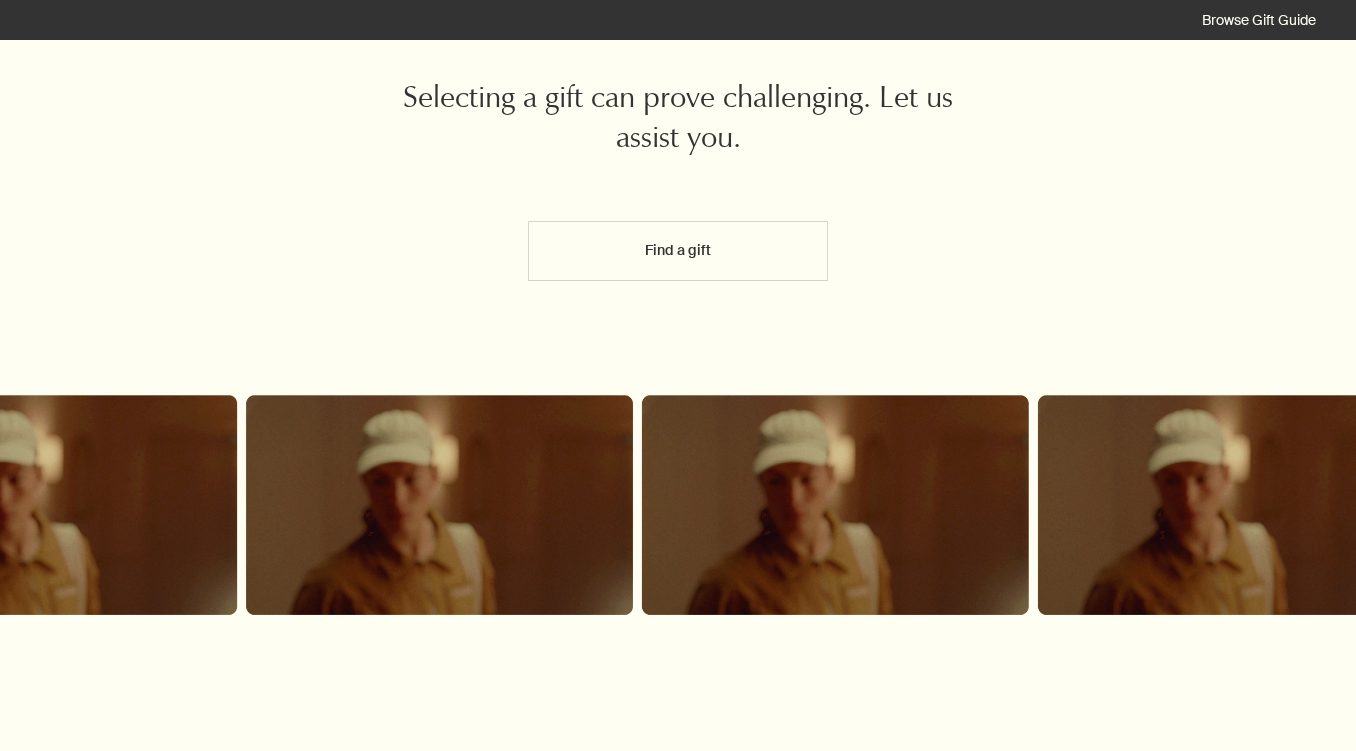 scroll, scrollTop: 86, scrollLeft: 0, axis: vertical 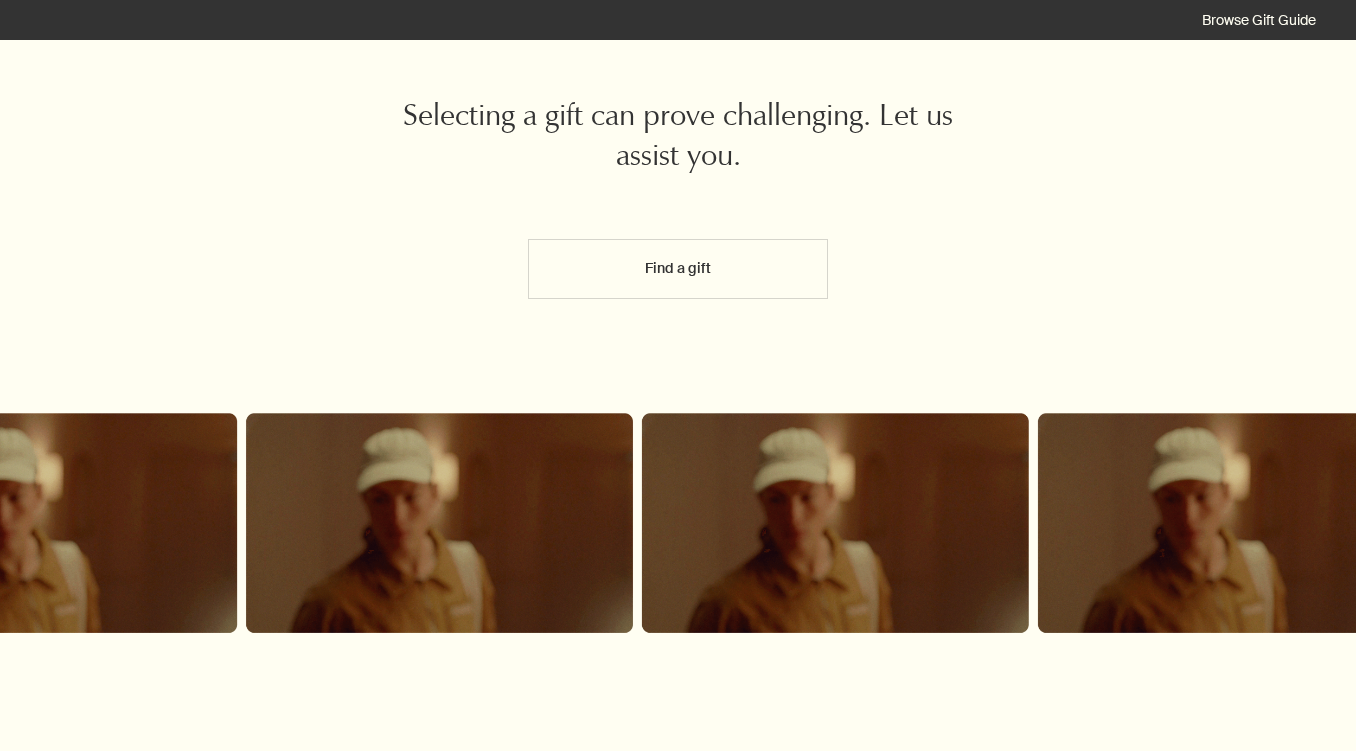 click on "Find a gift" at bounding box center (678, 269) 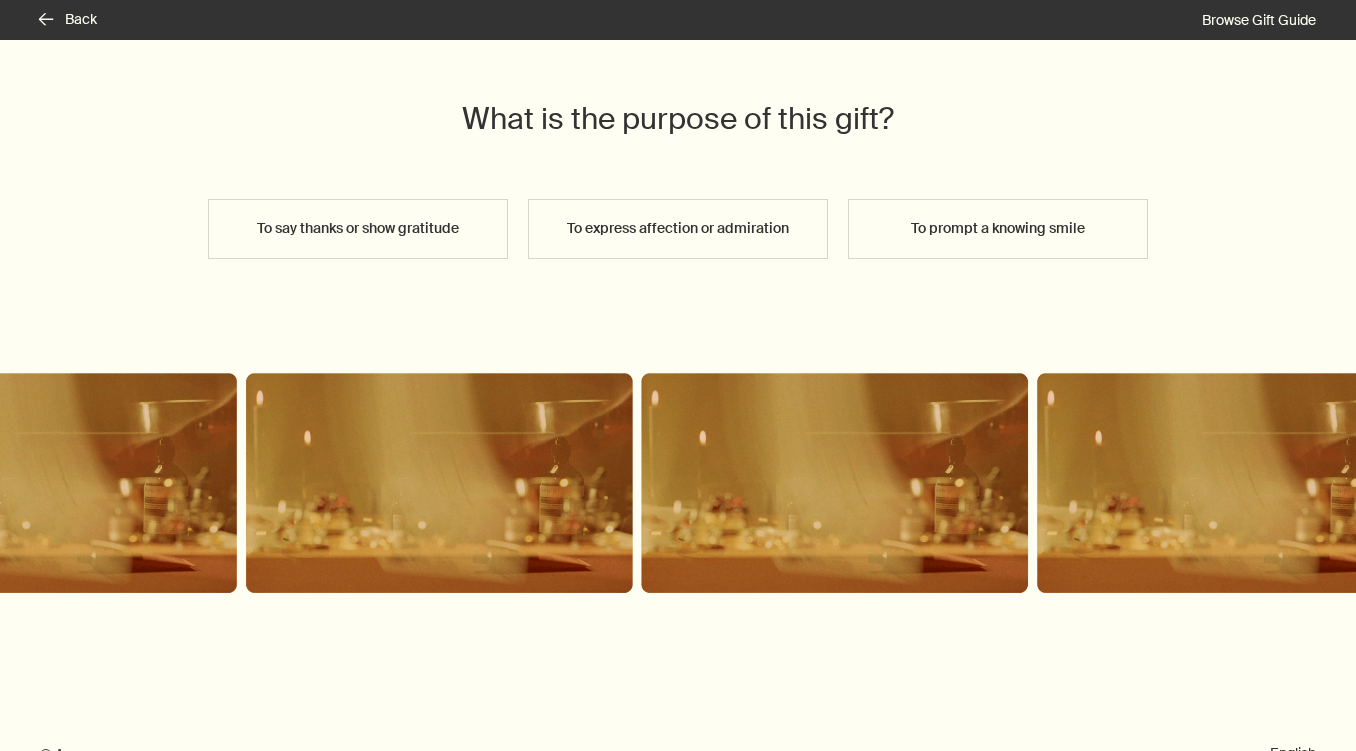 click on "To say thanks or show gratitude" at bounding box center [358, 229] 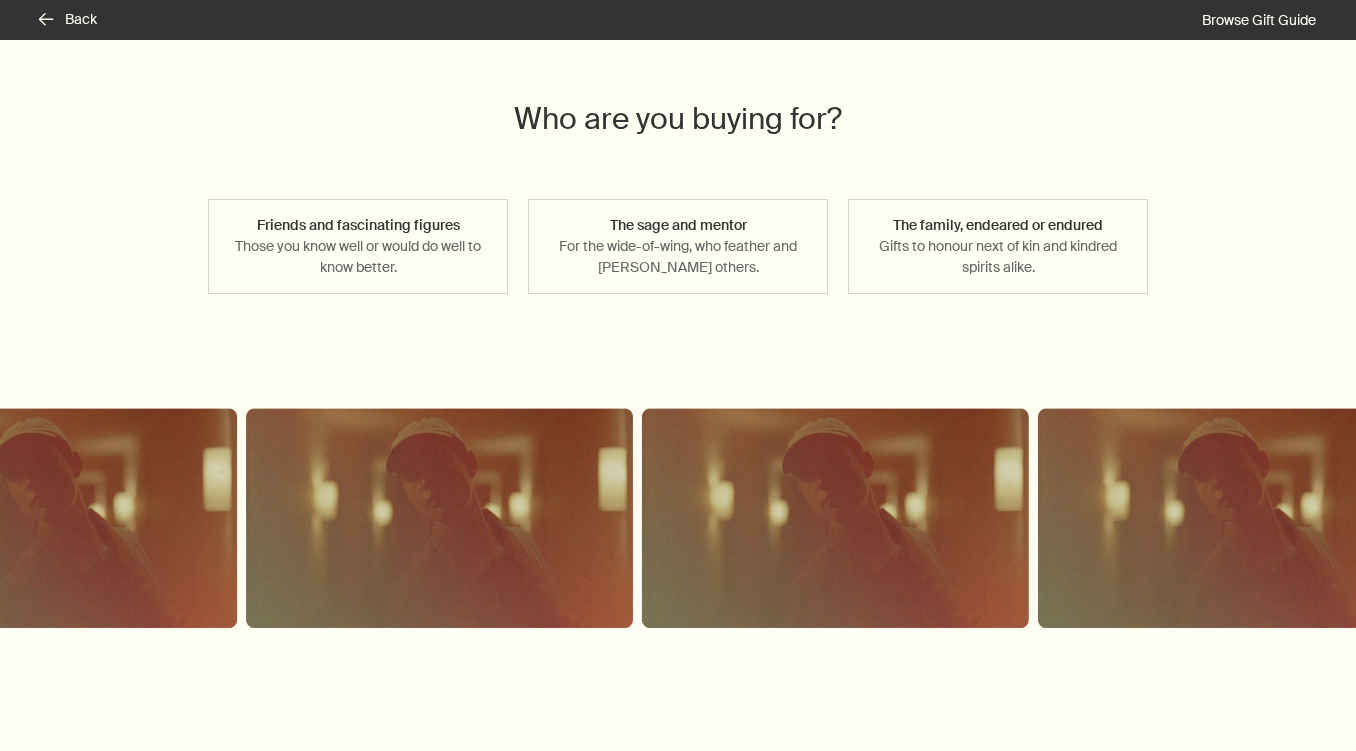 scroll, scrollTop: 88, scrollLeft: 0, axis: vertical 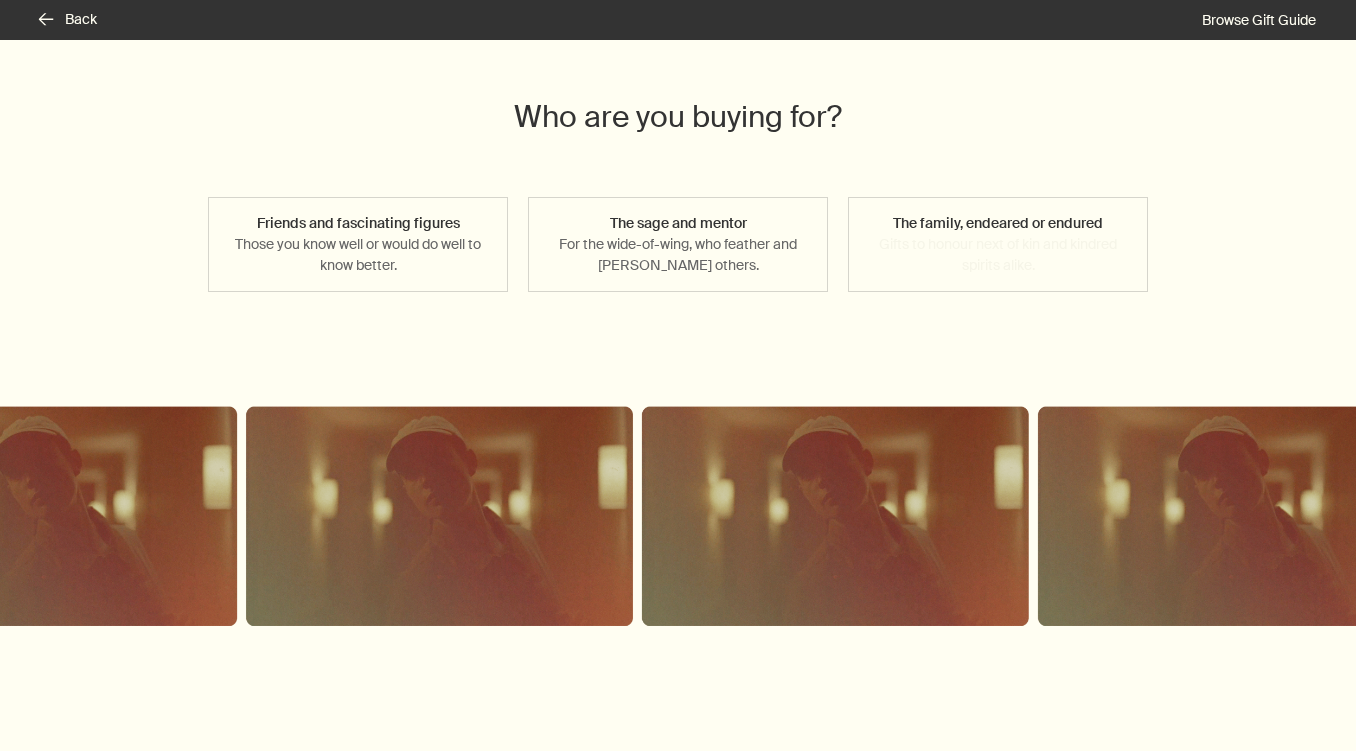 click on "The family, endeared or endured  Gifts to honour next of kin and kindred spirits alike." at bounding box center (998, 244) 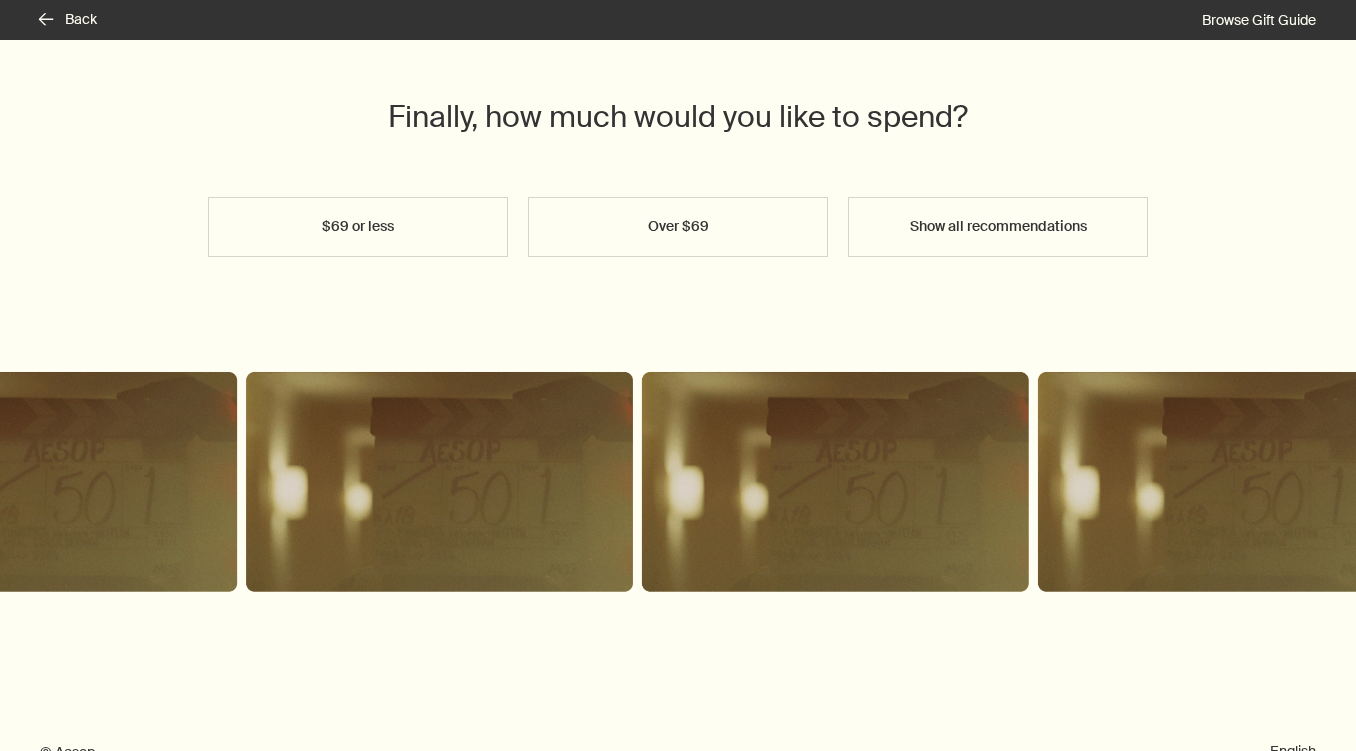 click on "$69 or less" at bounding box center (358, 227) 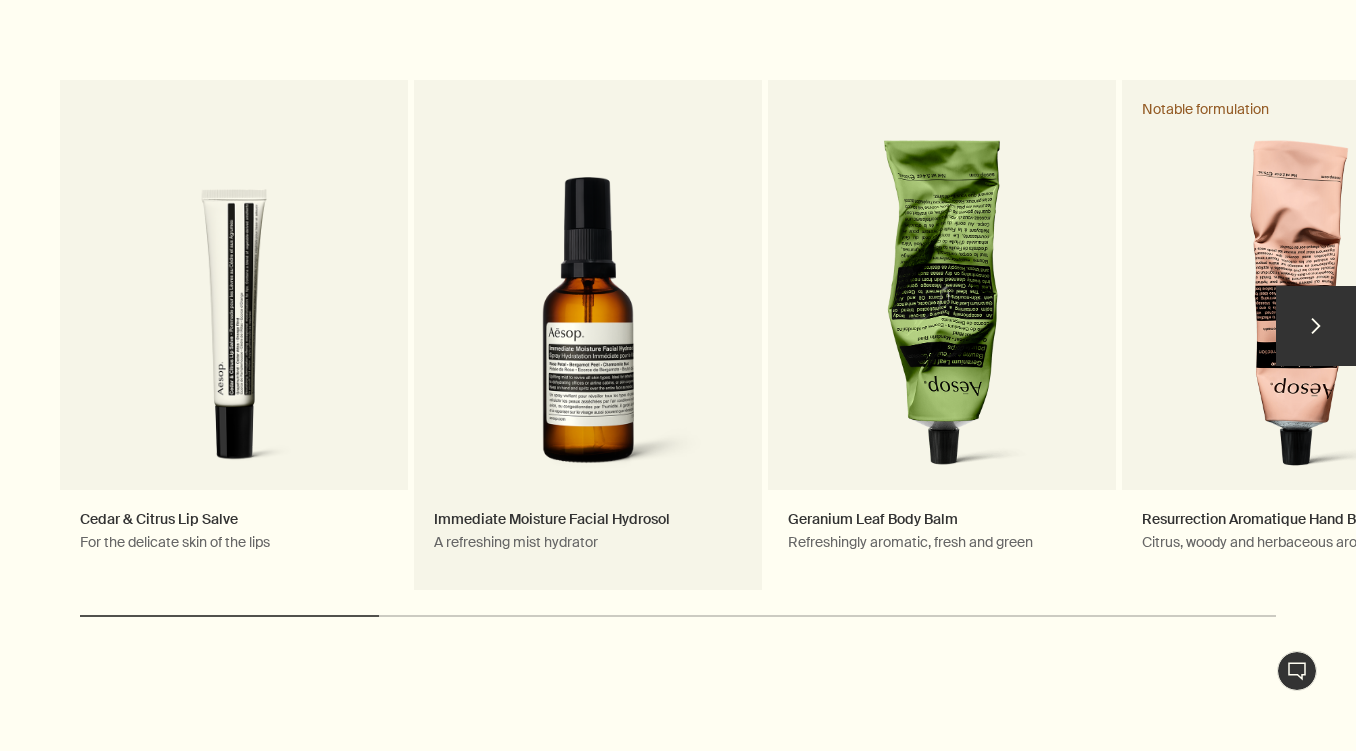 scroll, scrollTop: 1906, scrollLeft: 0, axis: vertical 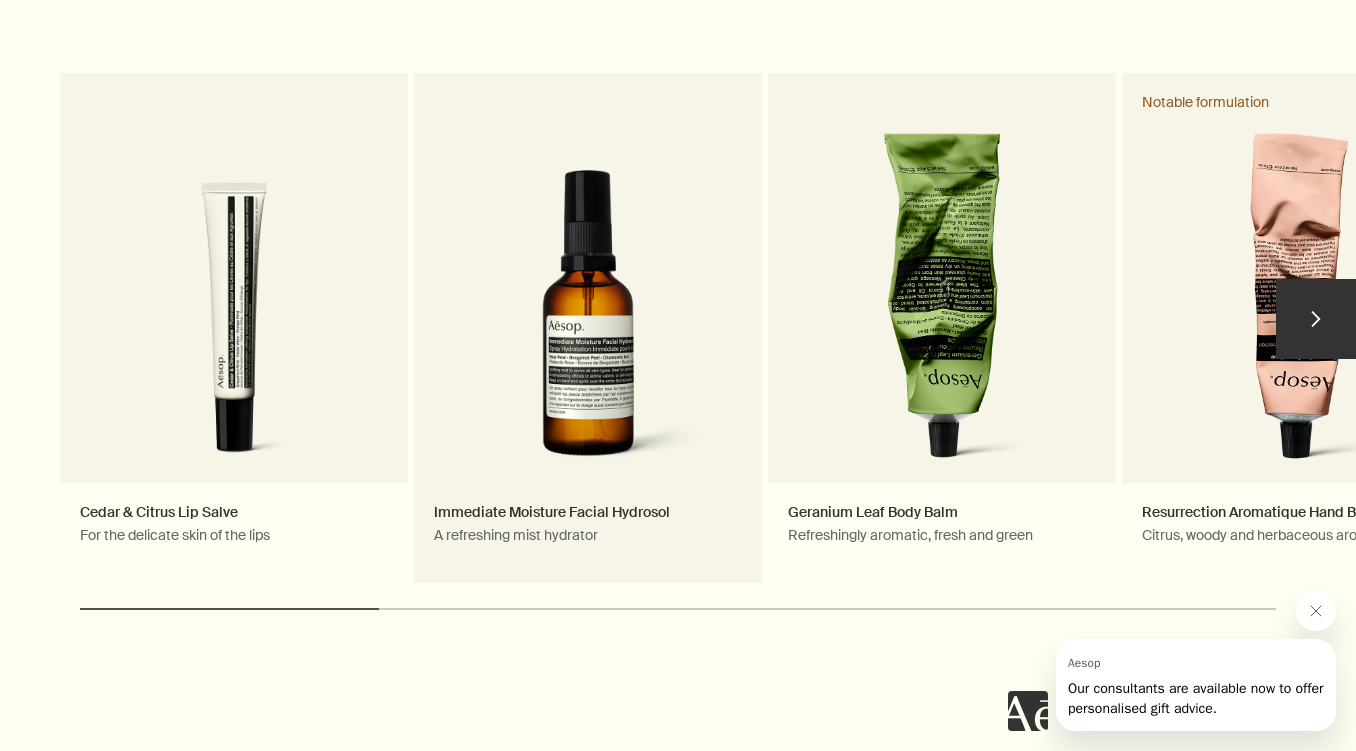 click on "Immediate Moisture Facial Hydrosol A refreshing mist hydrator" at bounding box center (588, 328) 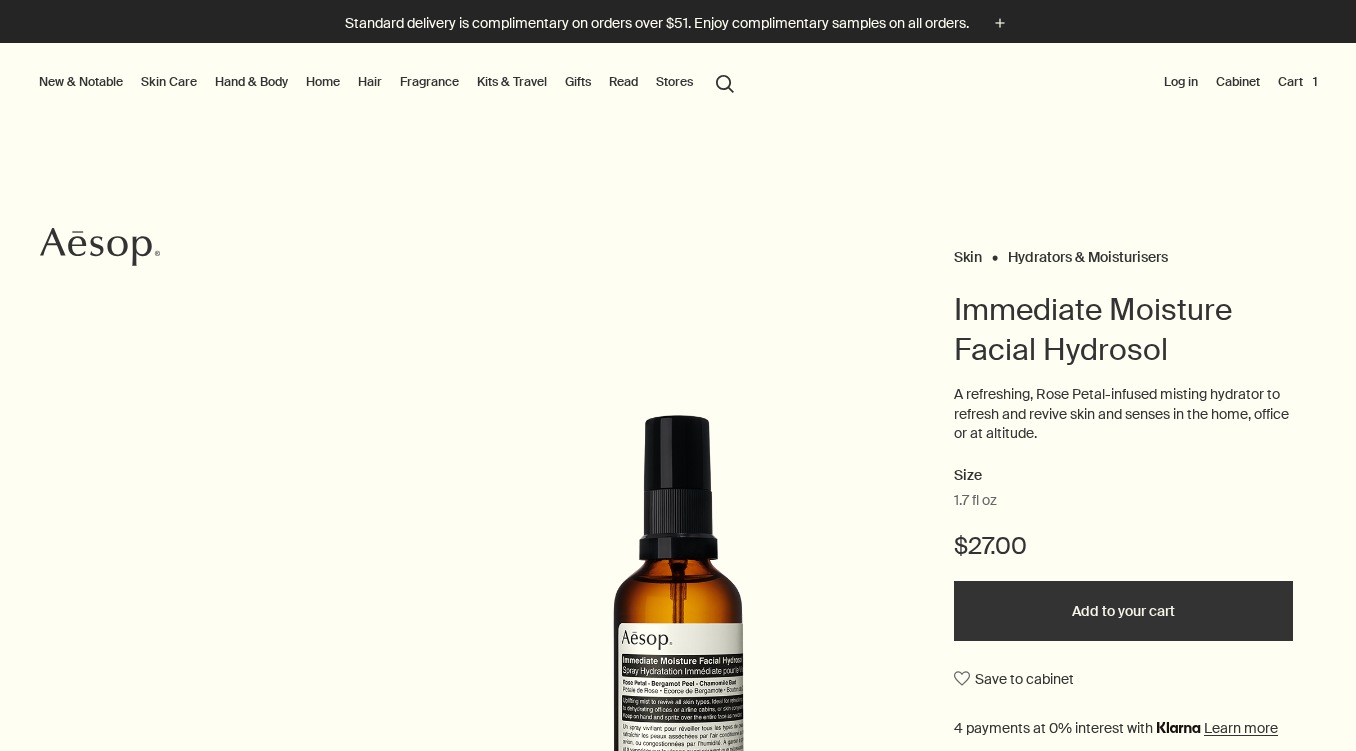 scroll, scrollTop: 0, scrollLeft: 0, axis: both 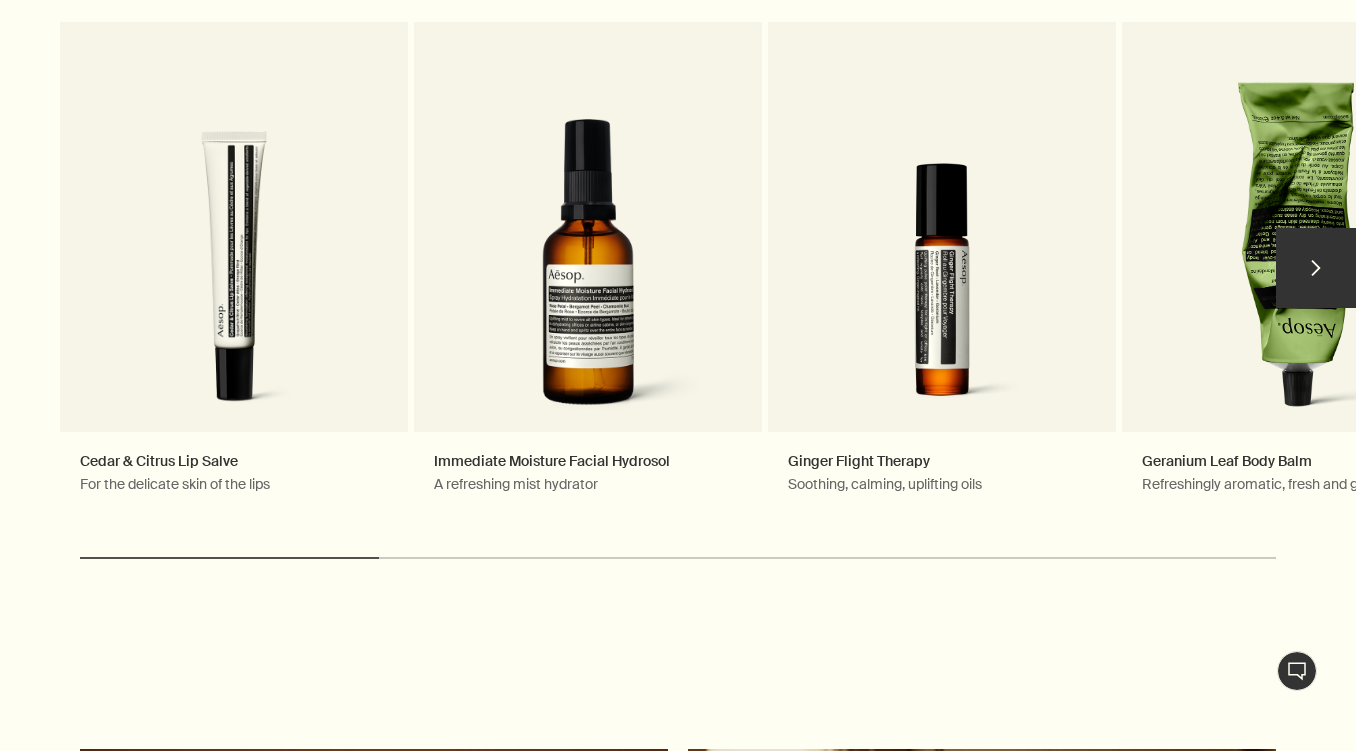 click on "chevron" at bounding box center [1316, 268] 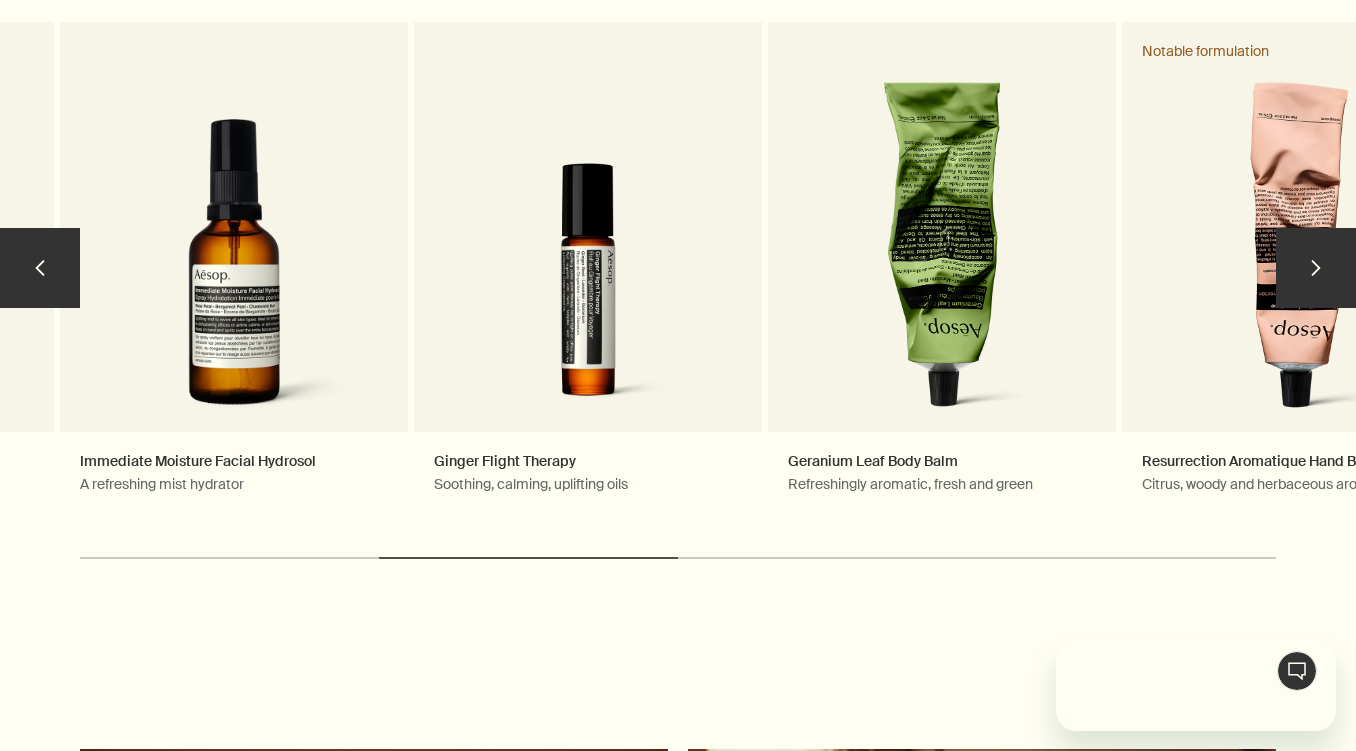 scroll, scrollTop: 0, scrollLeft: 0, axis: both 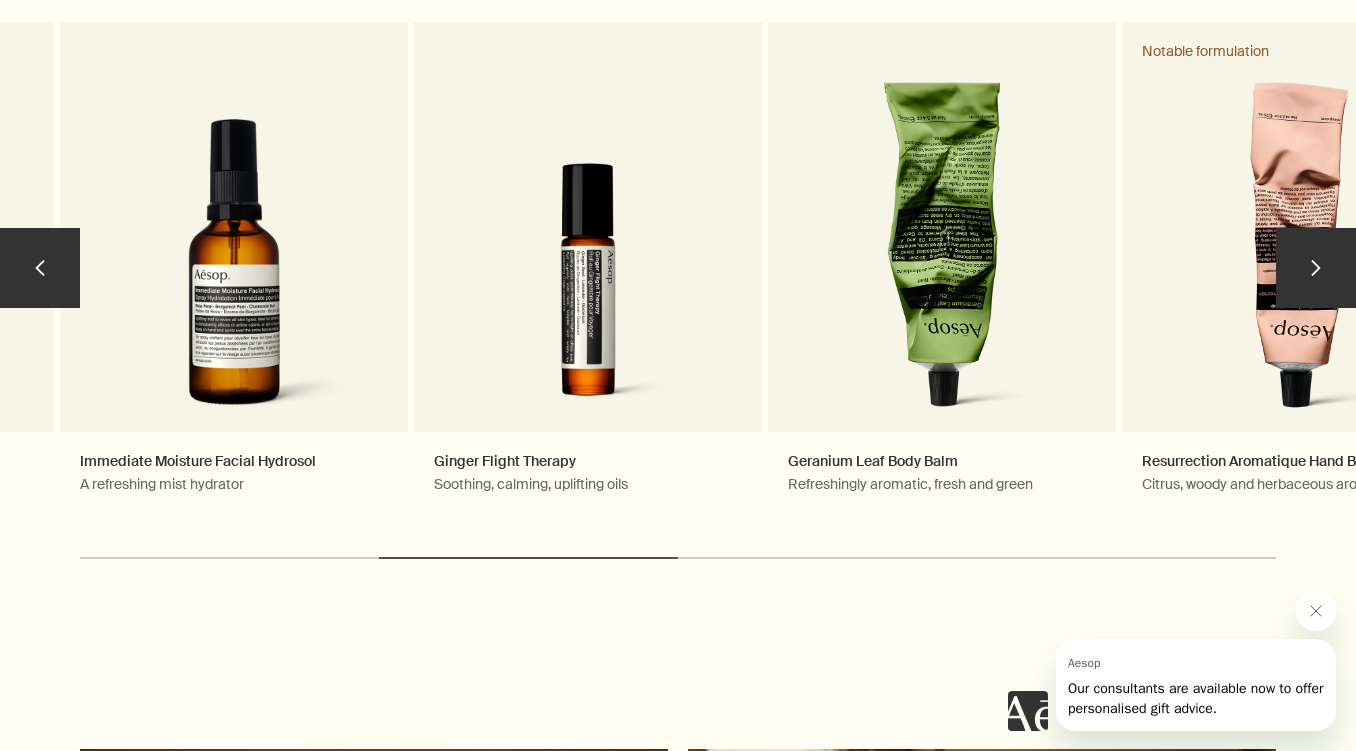 click on "chevron" at bounding box center [1316, 268] 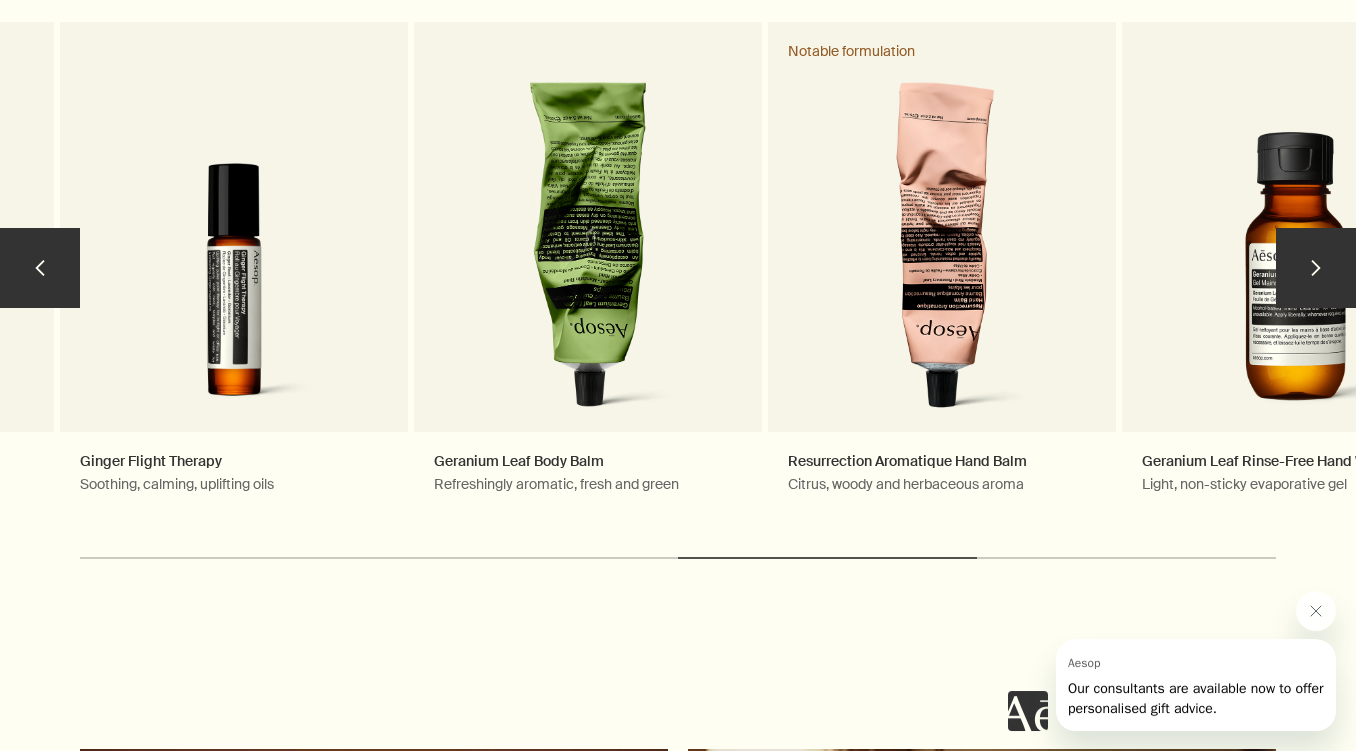 click on "chevron" at bounding box center [1316, 268] 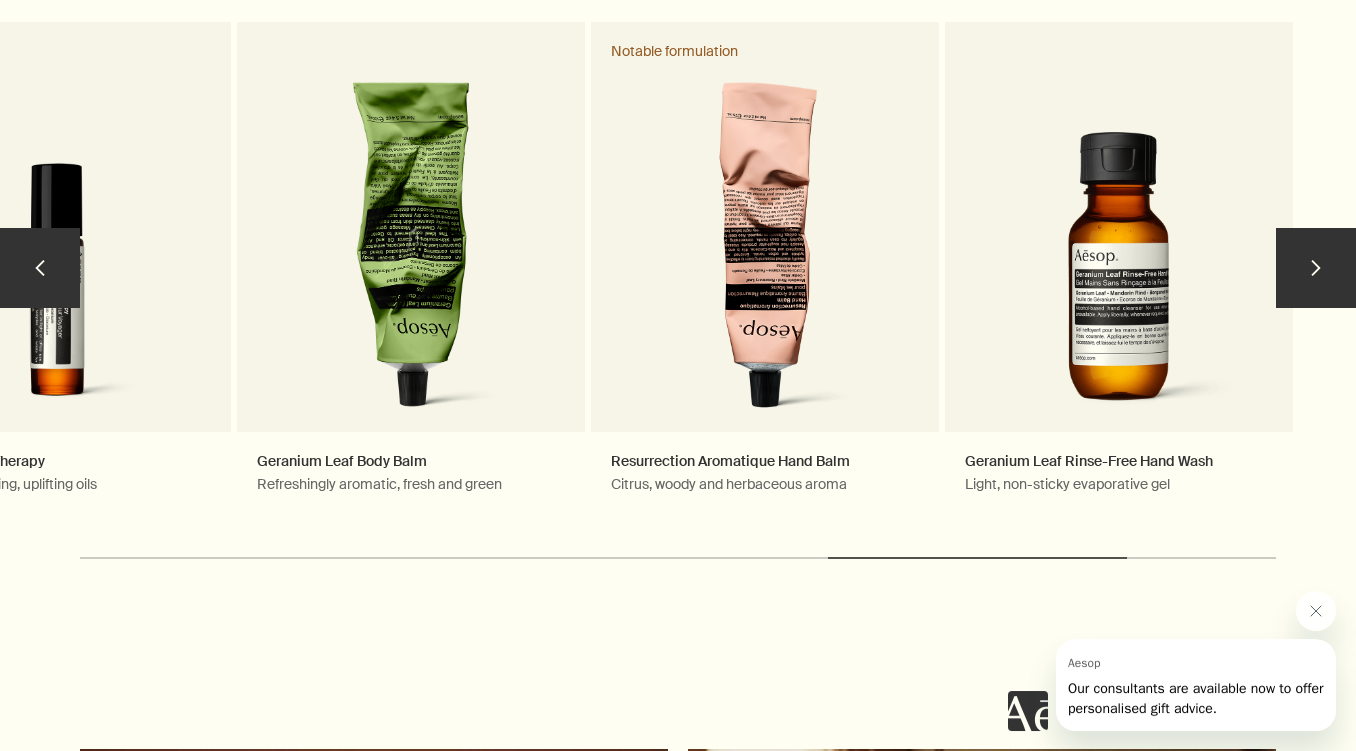 click on "chevron" at bounding box center [1316, 268] 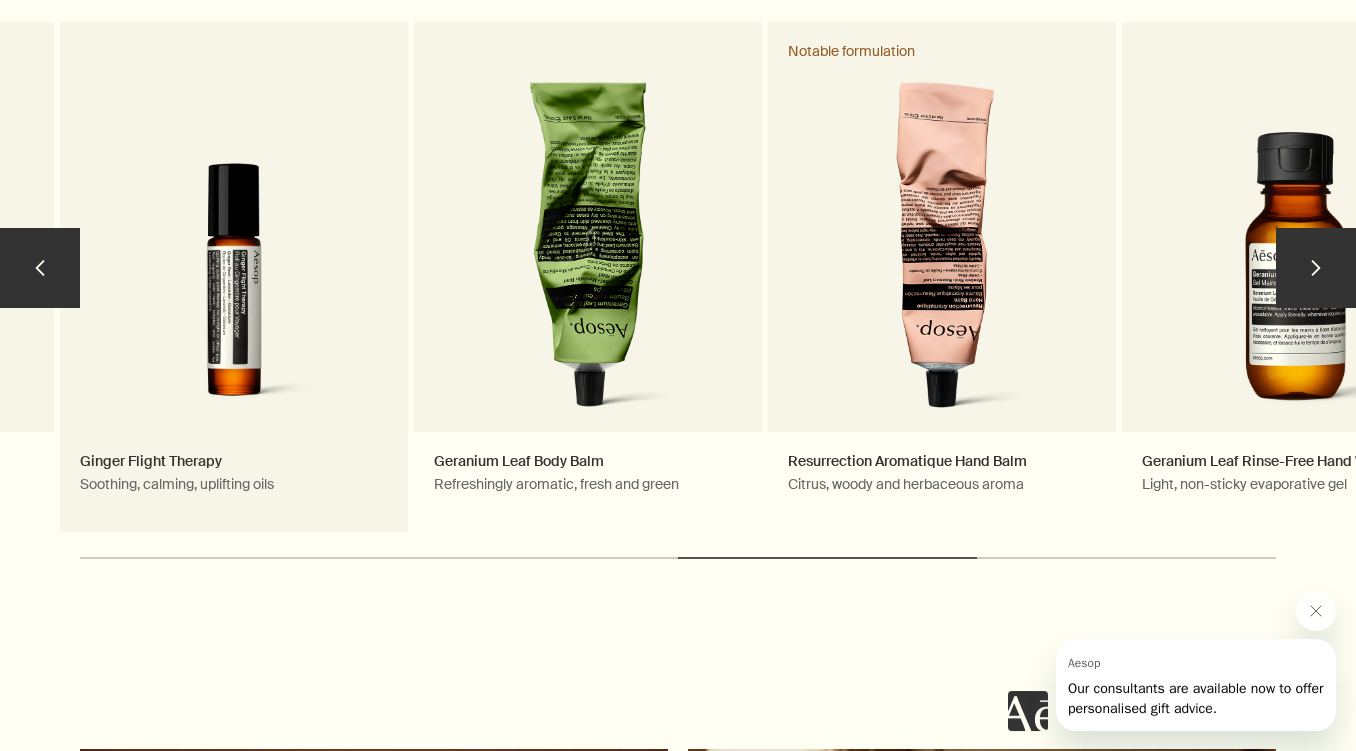 click on "Ginger Flight Therapy Soothing, calming, uplifting oils" at bounding box center [234, 277] 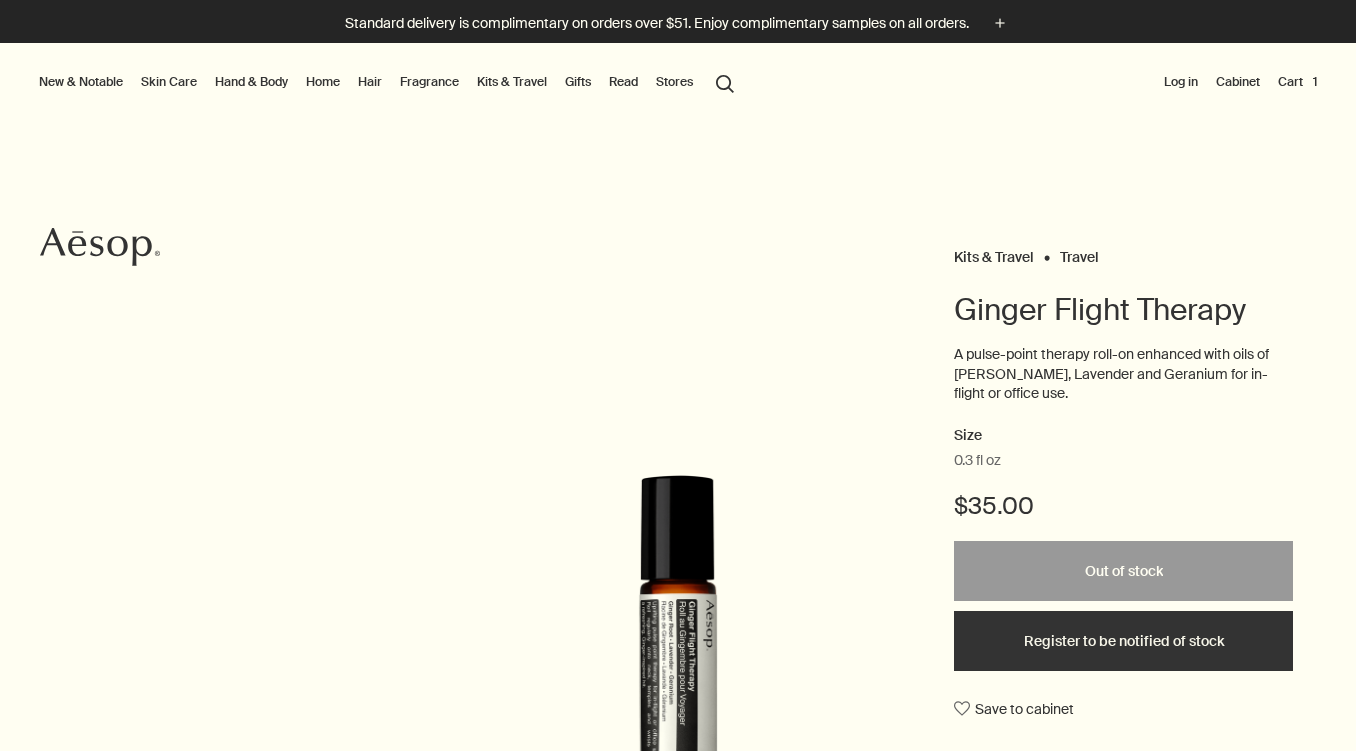 scroll, scrollTop: 0, scrollLeft: 0, axis: both 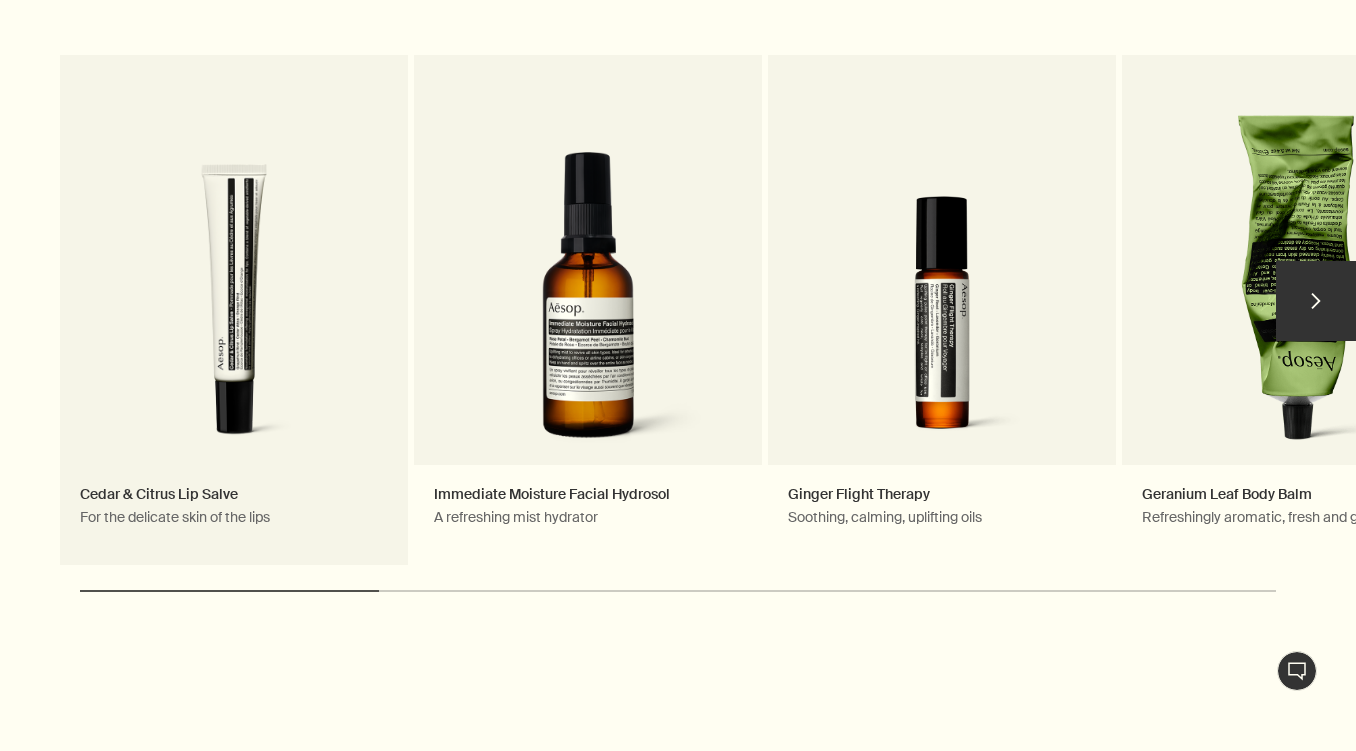 click on "Cedar & Citrus Lip Salve For the delicate skin of the lips" at bounding box center [234, 310] 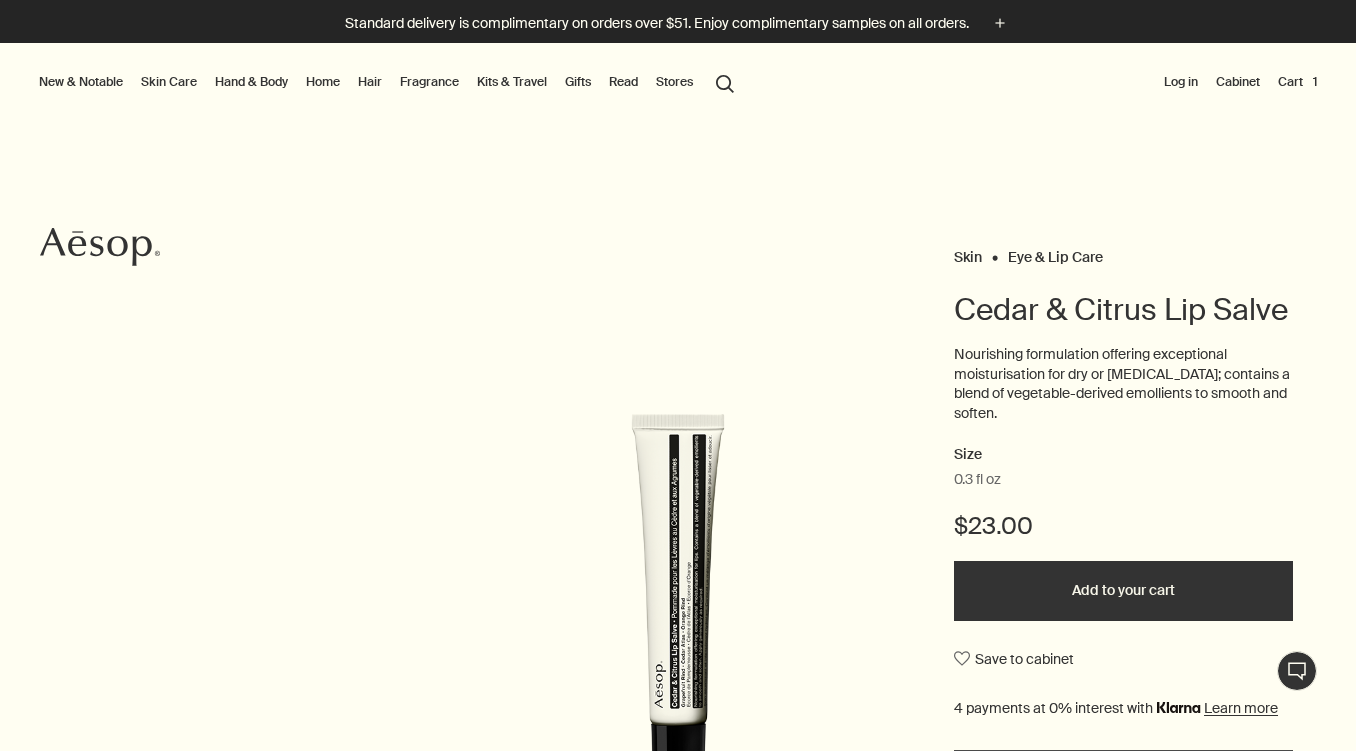 scroll, scrollTop: 0, scrollLeft: 0, axis: both 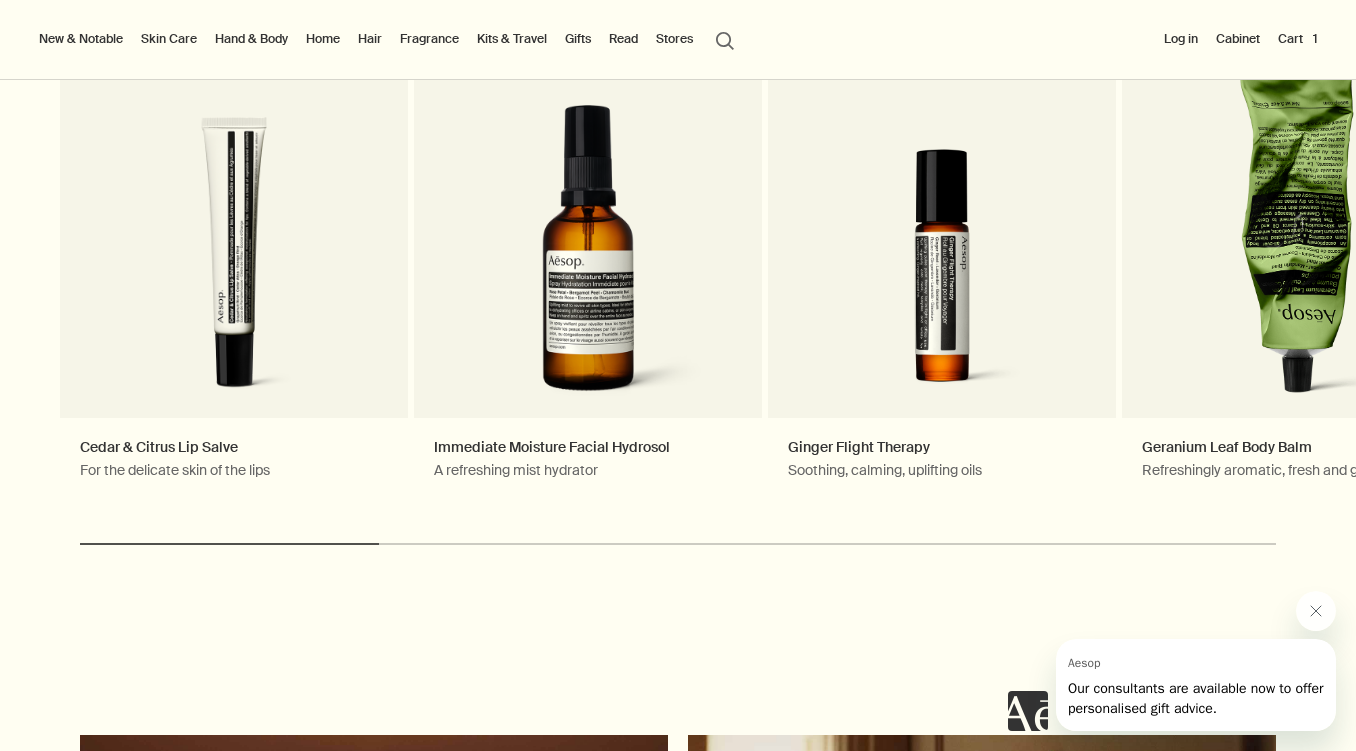 click on "Cart 1" at bounding box center (1297, 39) 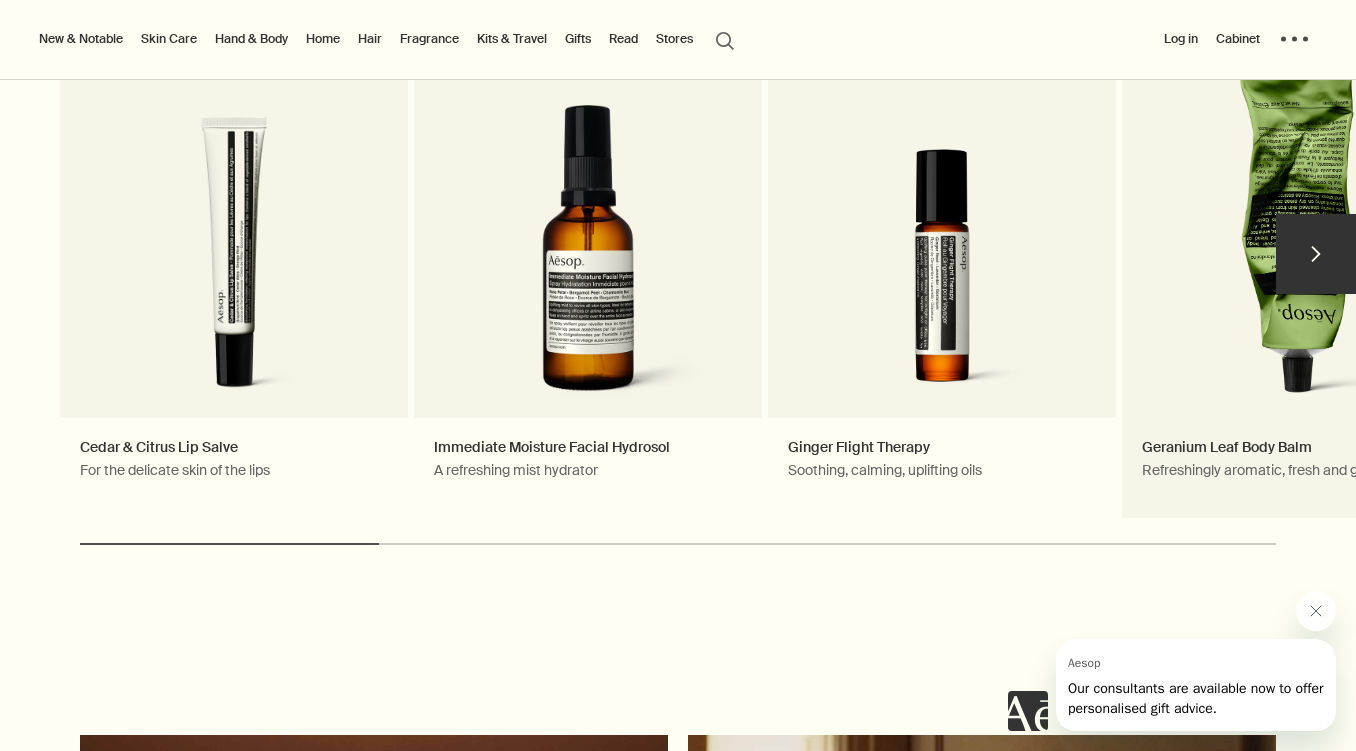 scroll, scrollTop: 0, scrollLeft: 0, axis: both 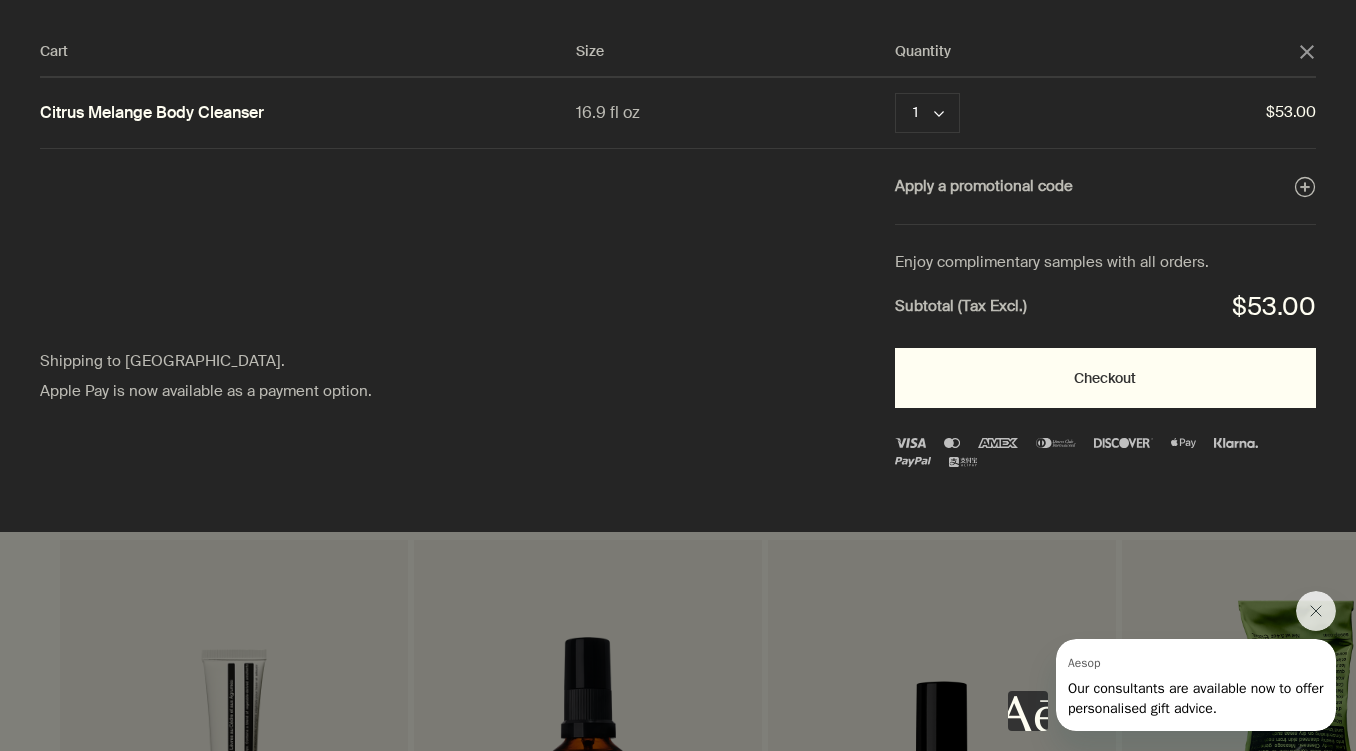 click on "Checkout" at bounding box center [1105, 378] 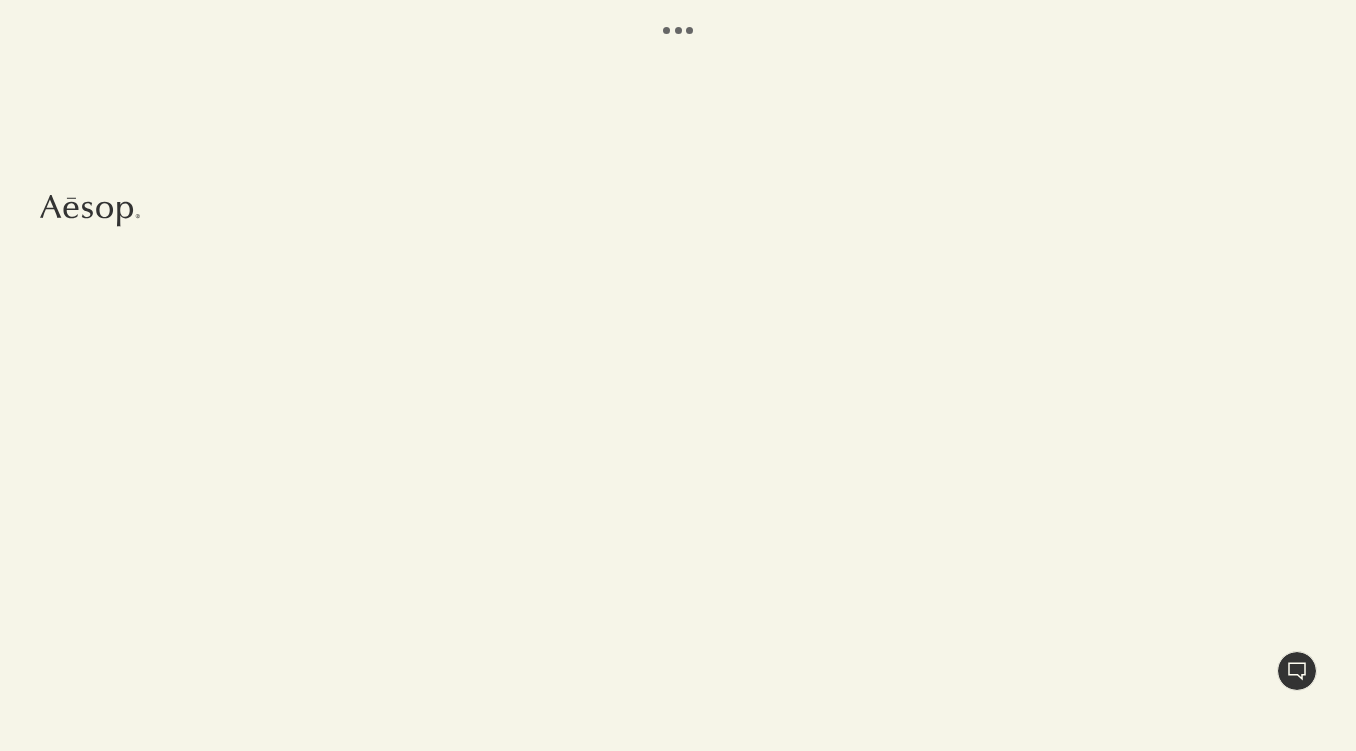 scroll, scrollTop: 0, scrollLeft: 0, axis: both 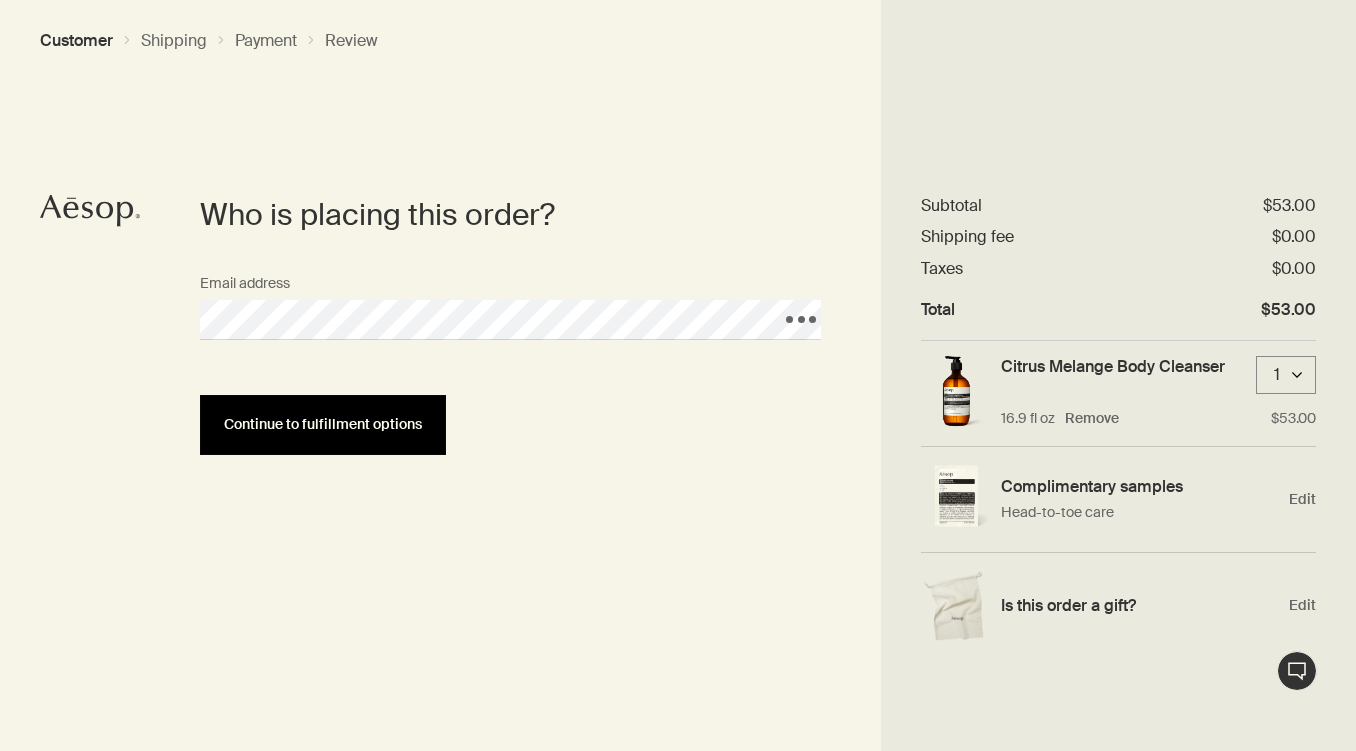 click on "Continue to fulfillment options" at bounding box center [323, 424] 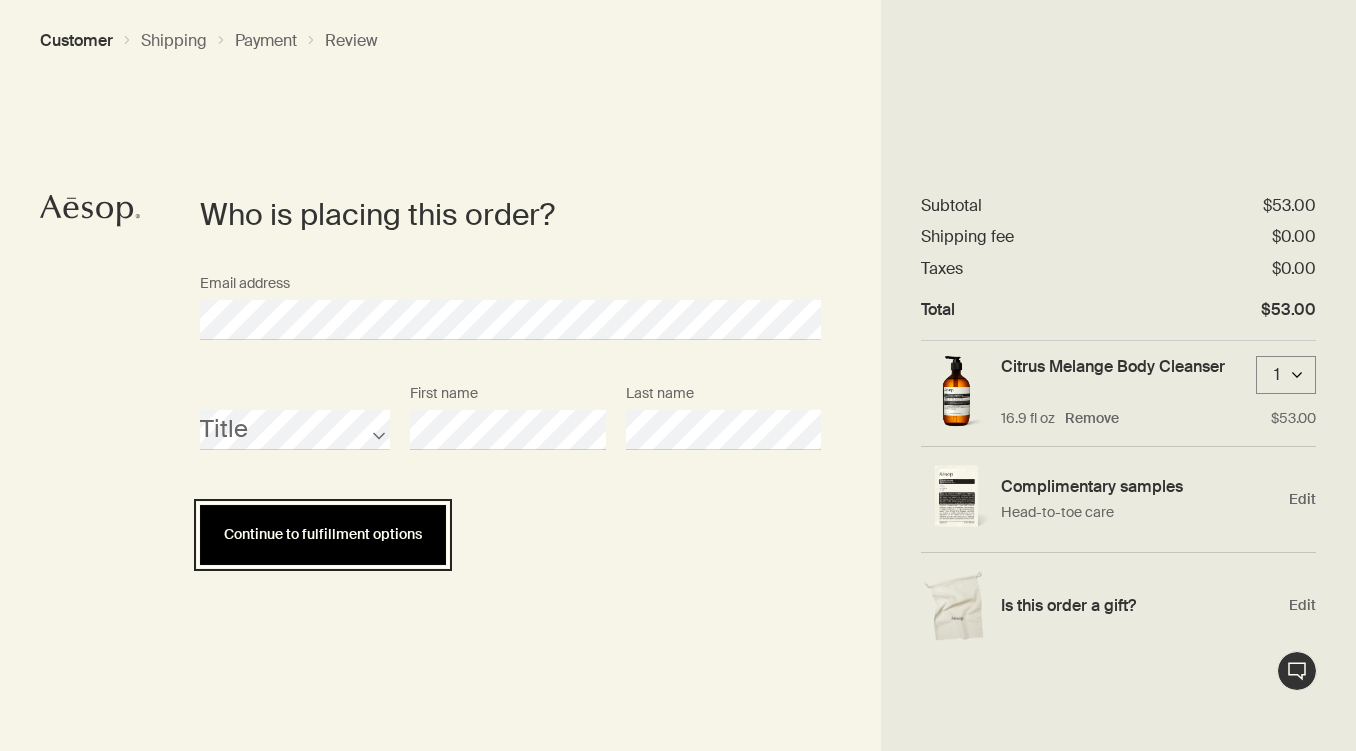 click on "Continue to fulfillment options" at bounding box center (323, 535) 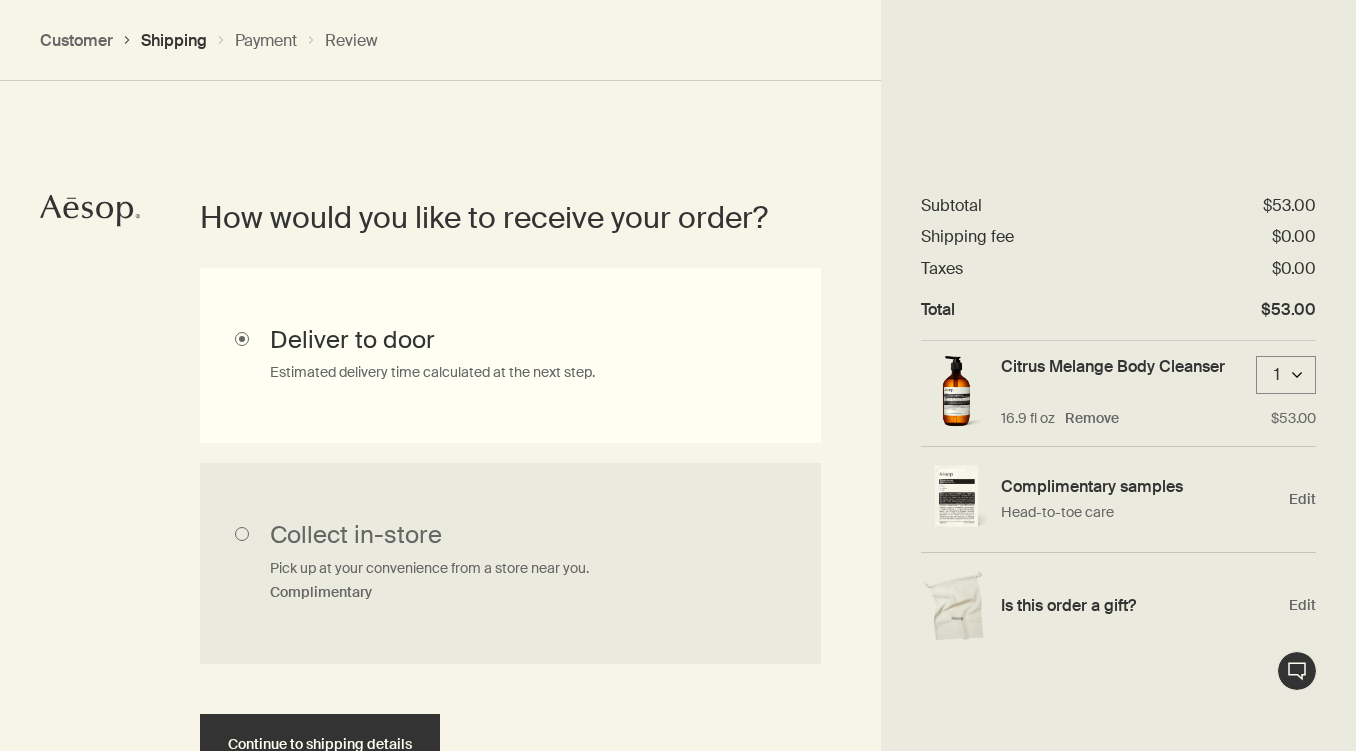 scroll, scrollTop: 448, scrollLeft: 0, axis: vertical 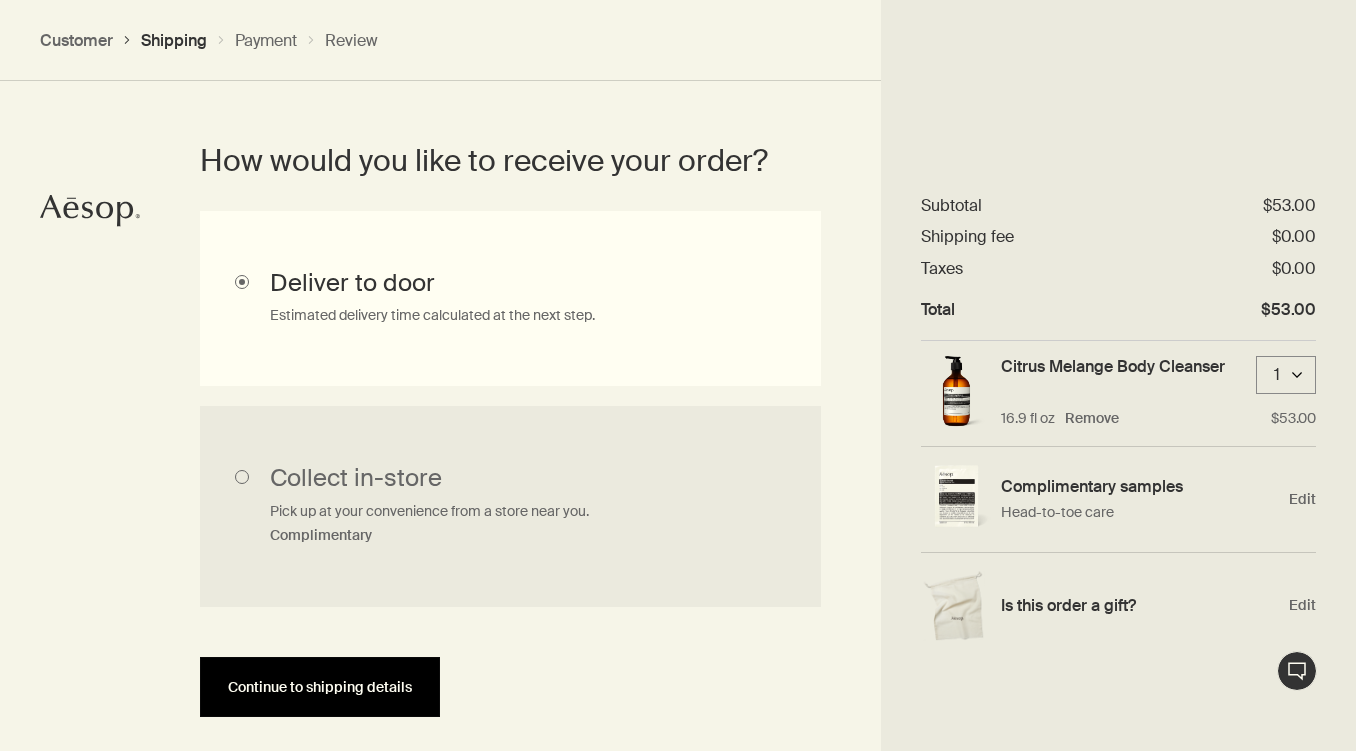 click on "Continue to shipping details" at bounding box center (320, 687) 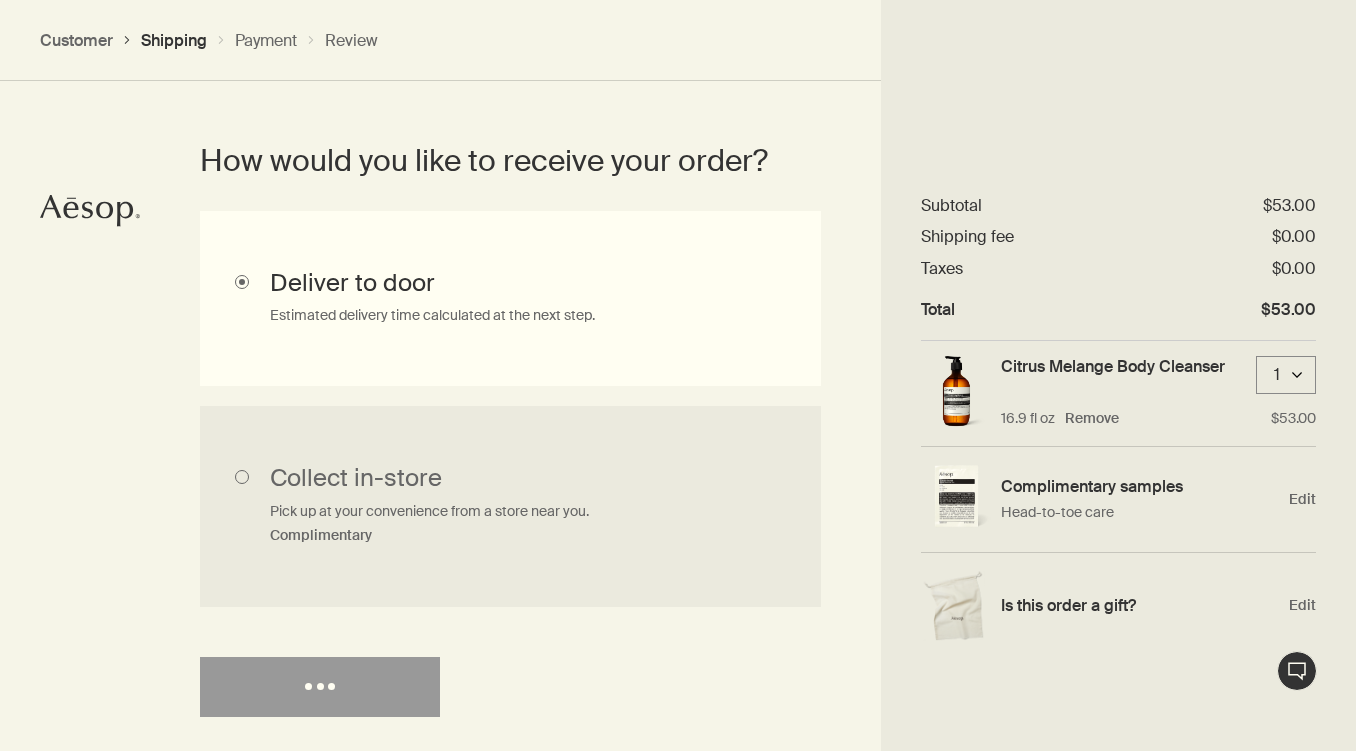select on "US" 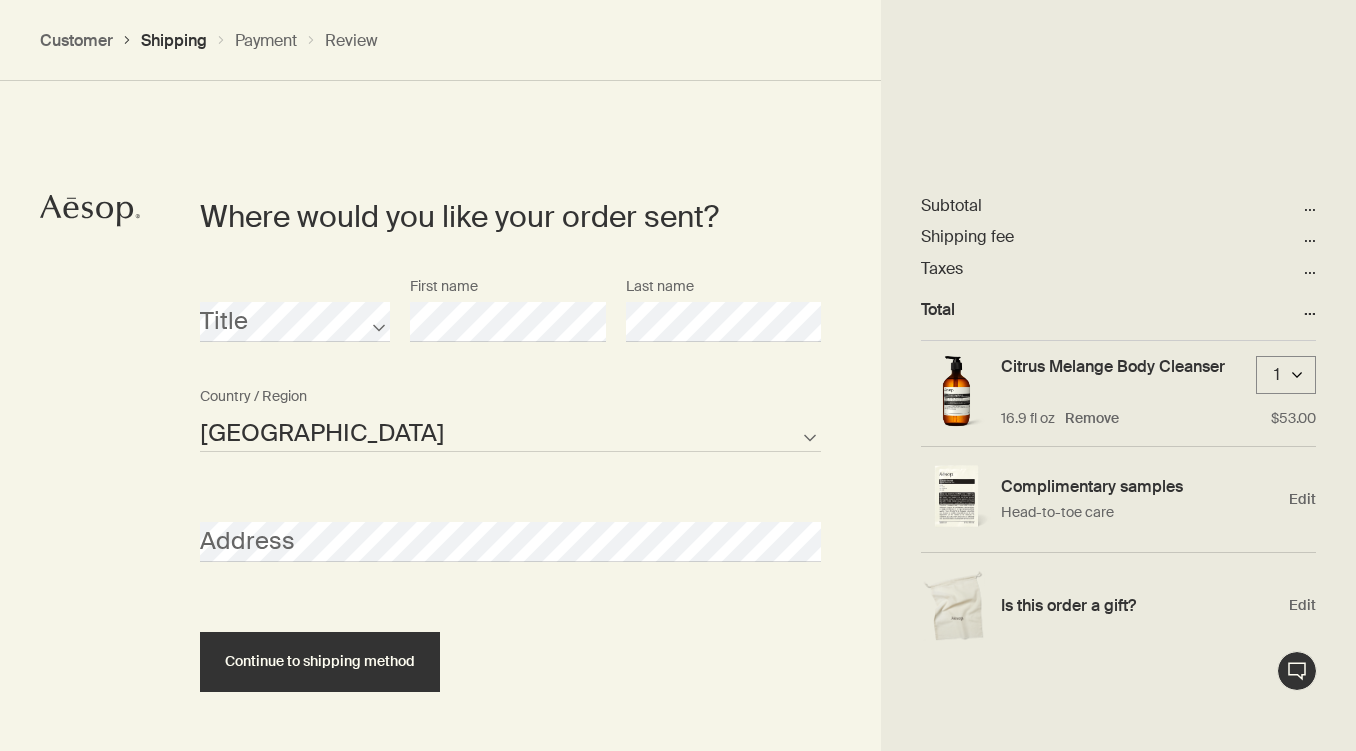 scroll, scrollTop: 866, scrollLeft: 0, axis: vertical 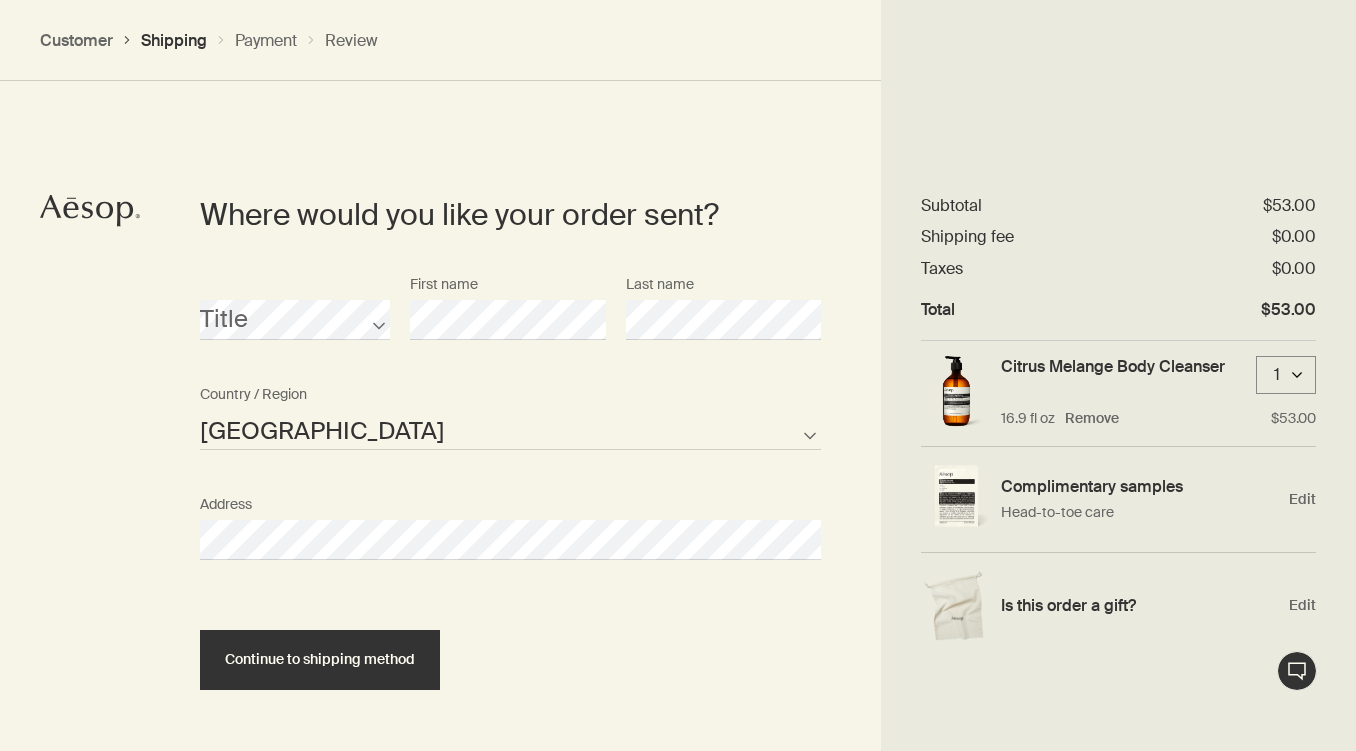 select on "US" 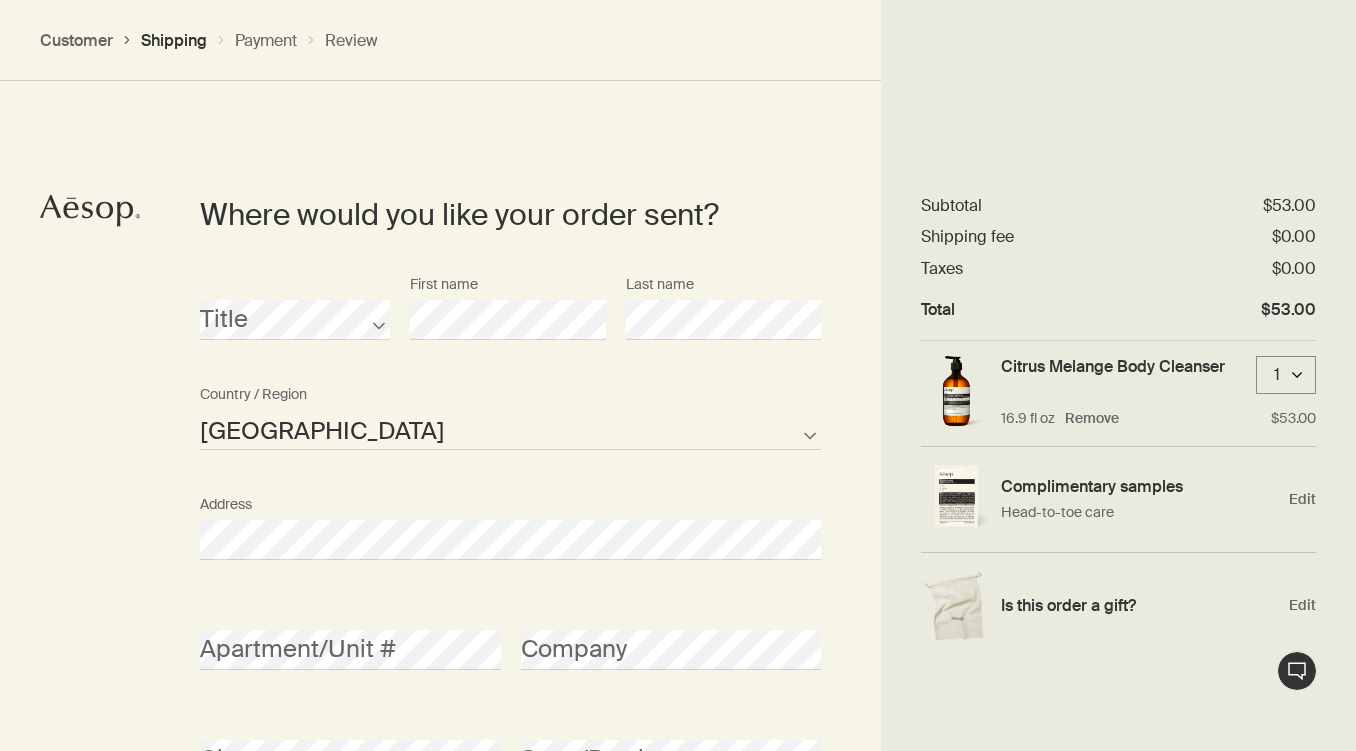 click on "United States of America Not listed Country / Region" at bounding box center (510, 430) 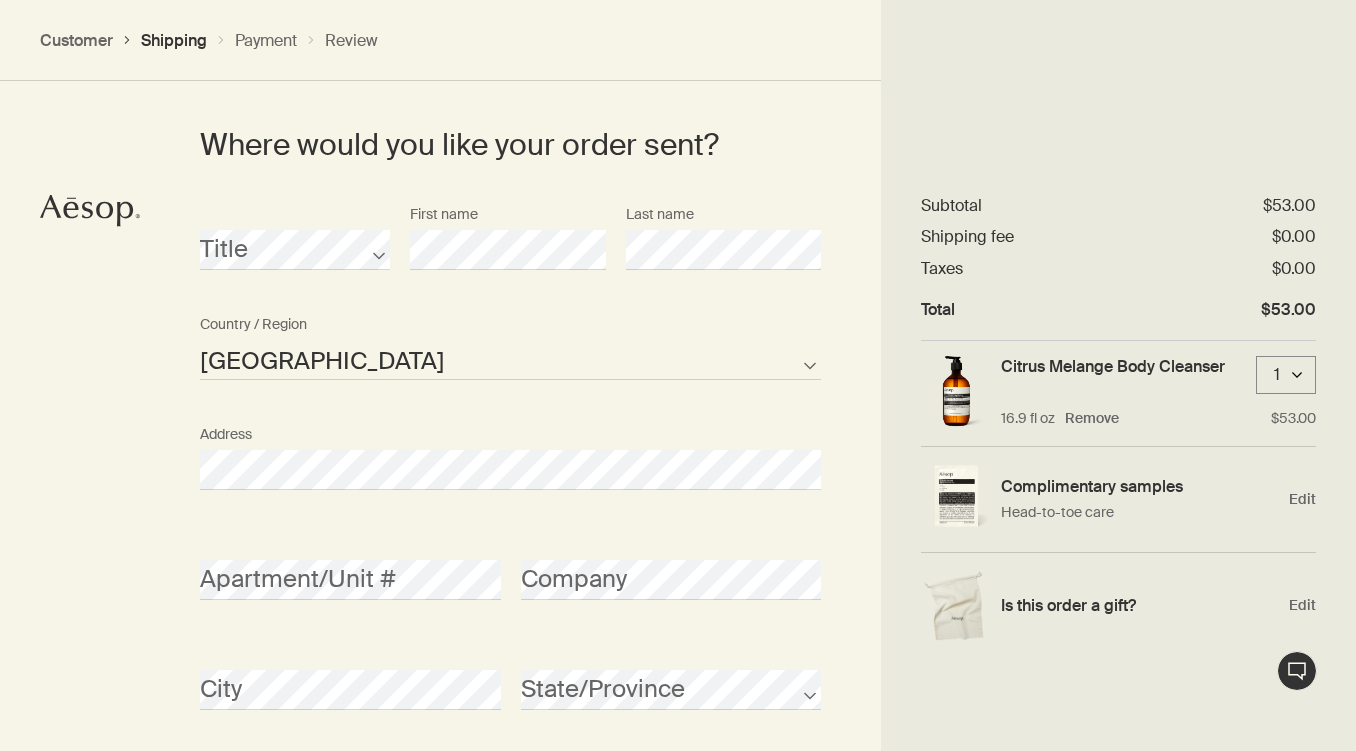 scroll, scrollTop: 1013, scrollLeft: 0, axis: vertical 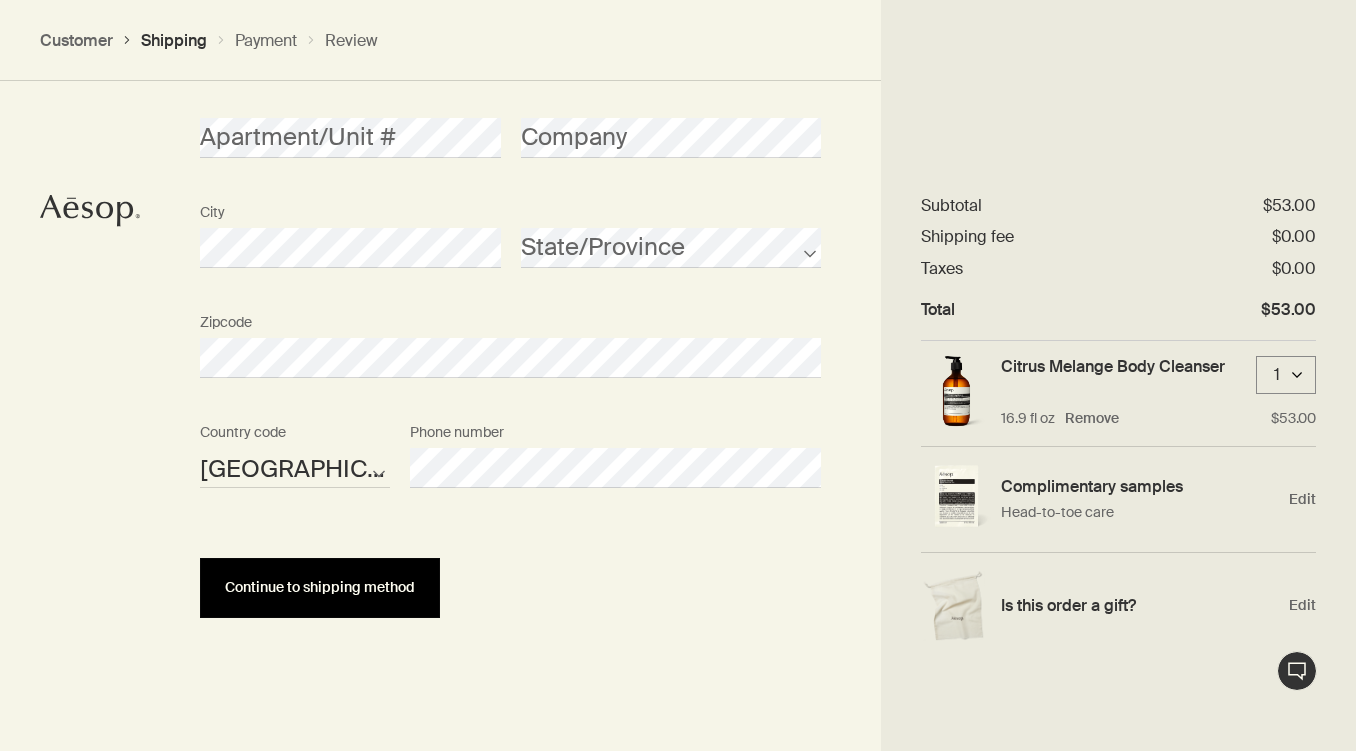 click on "Continue to shipping method" at bounding box center [320, 588] 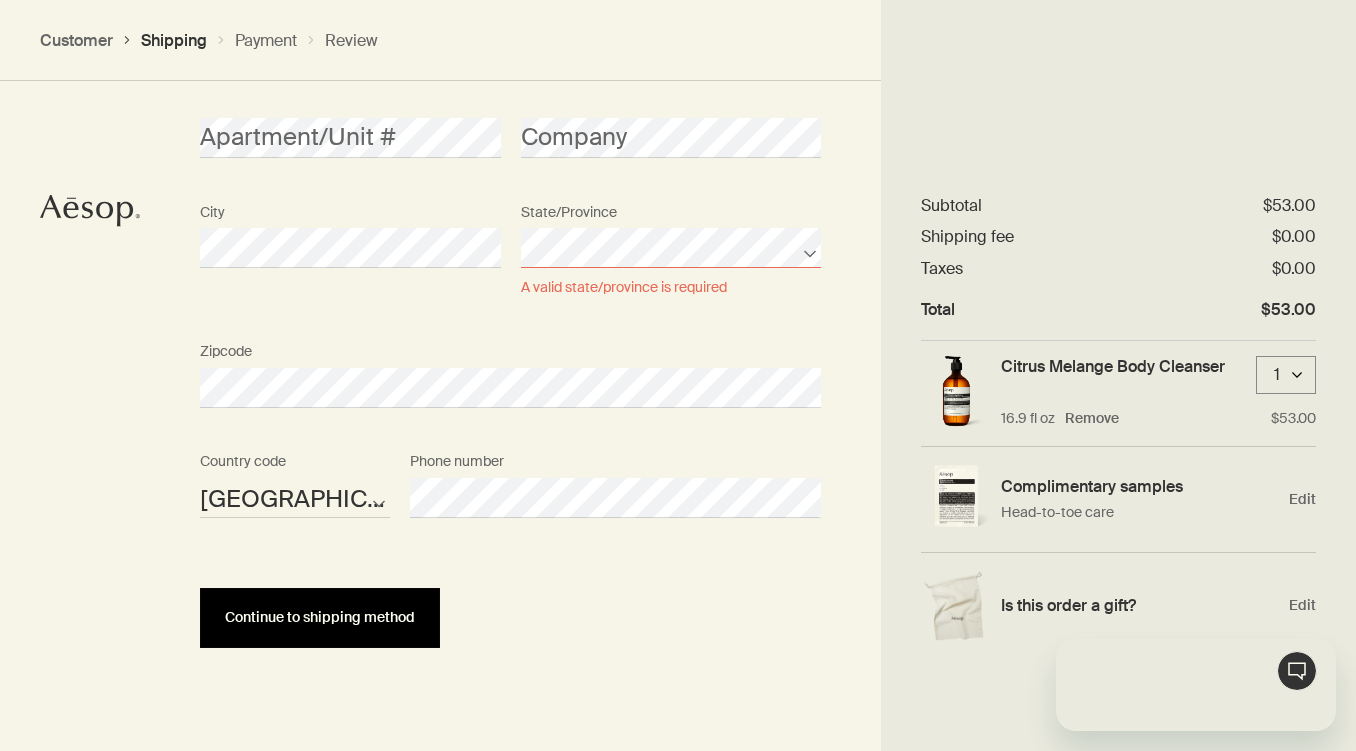 scroll, scrollTop: 0, scrollLeft: 0, axis: both 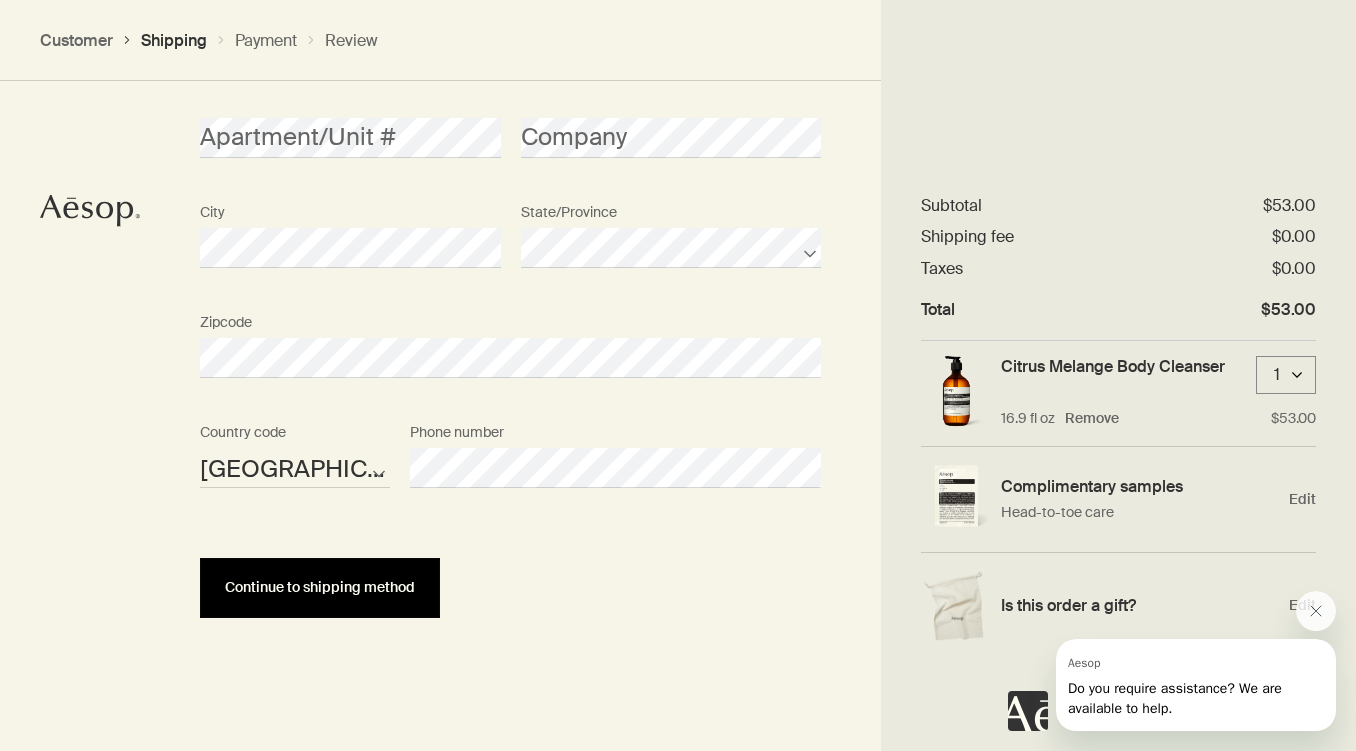 click on "Continue to shipping method" at bounding box center (320, 588) 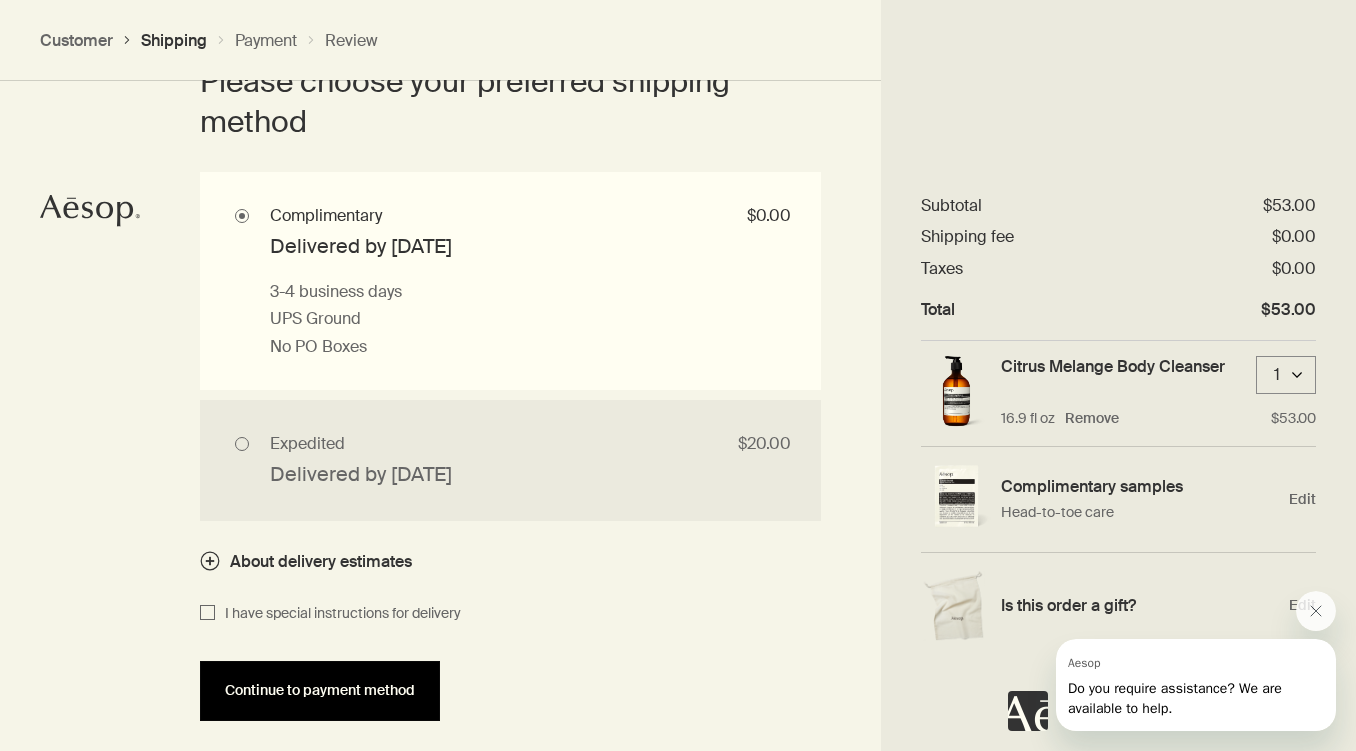 scroll, scrollTop: 1875, scrollLeft: 0, axis: vertical 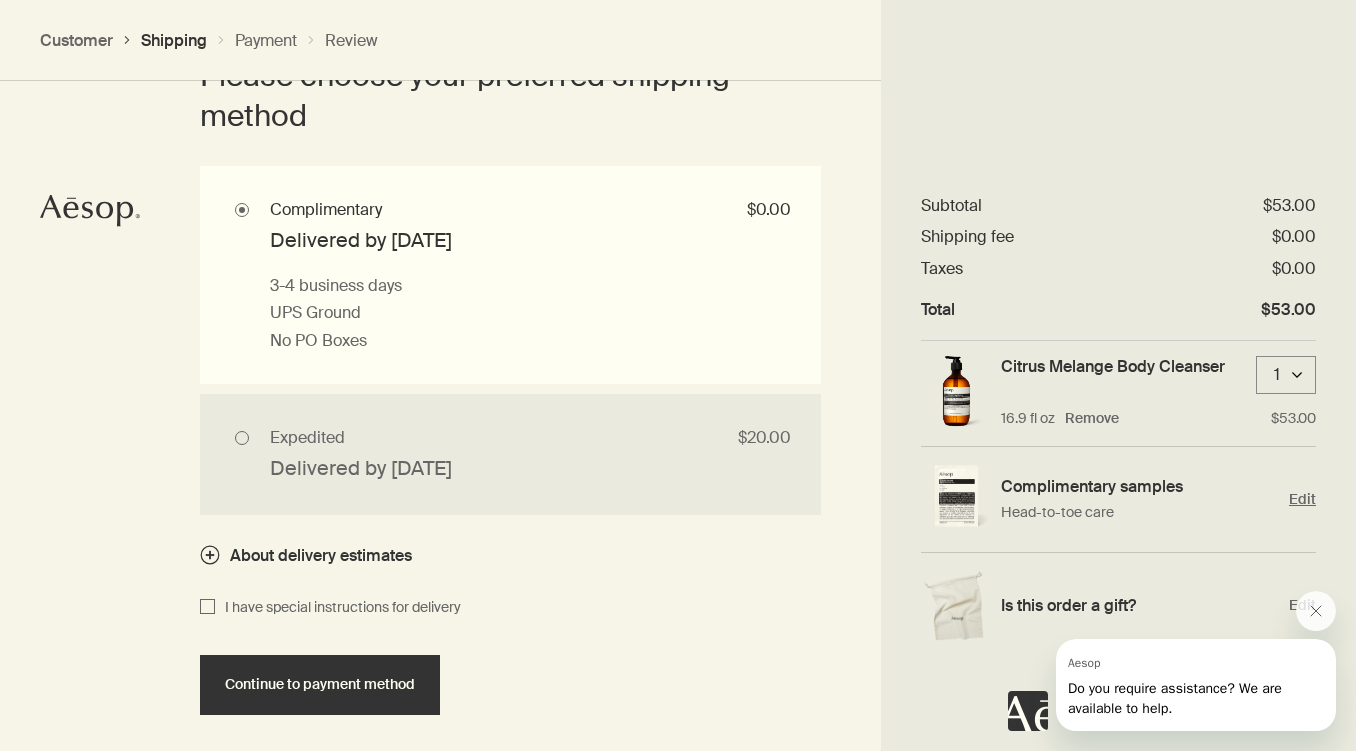 click on "Complimentary samples Head-to-toe care" at bounding box center [1140, 499] 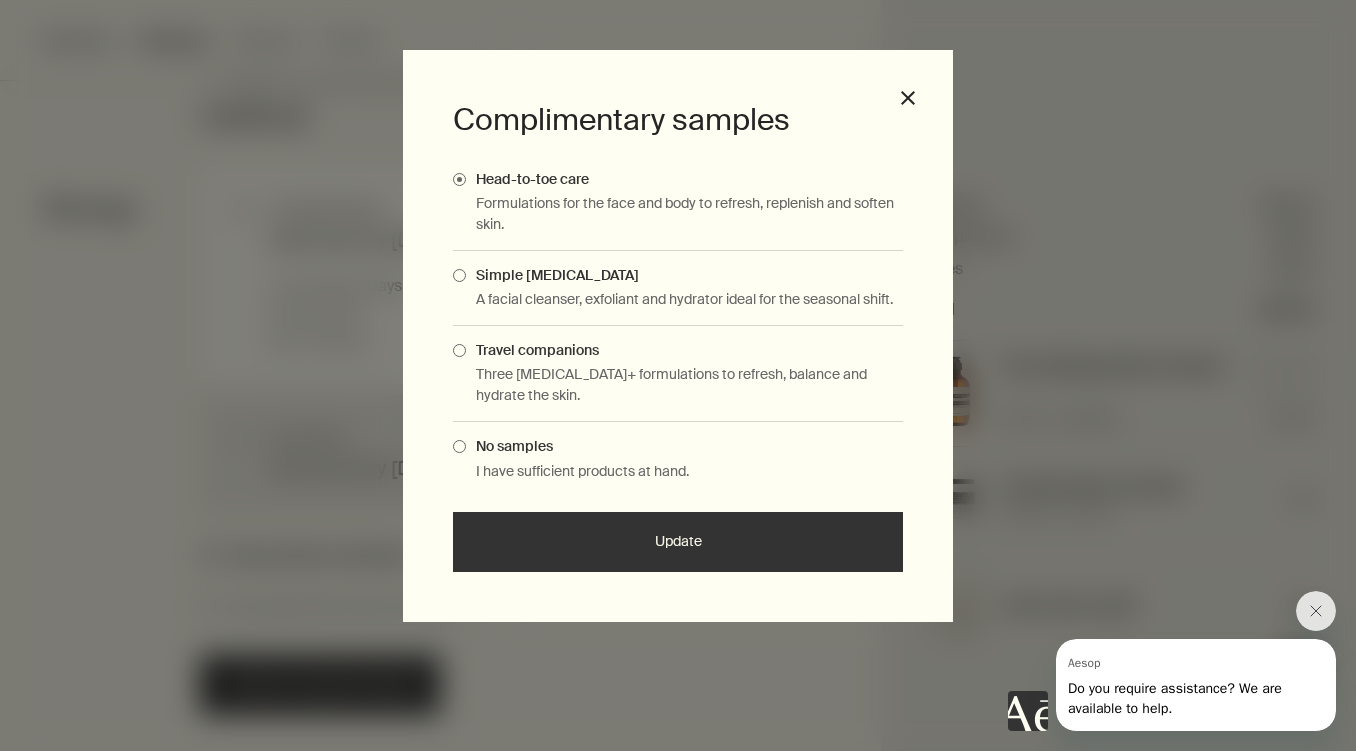 click on "Update" at bounding box center [678, 542] 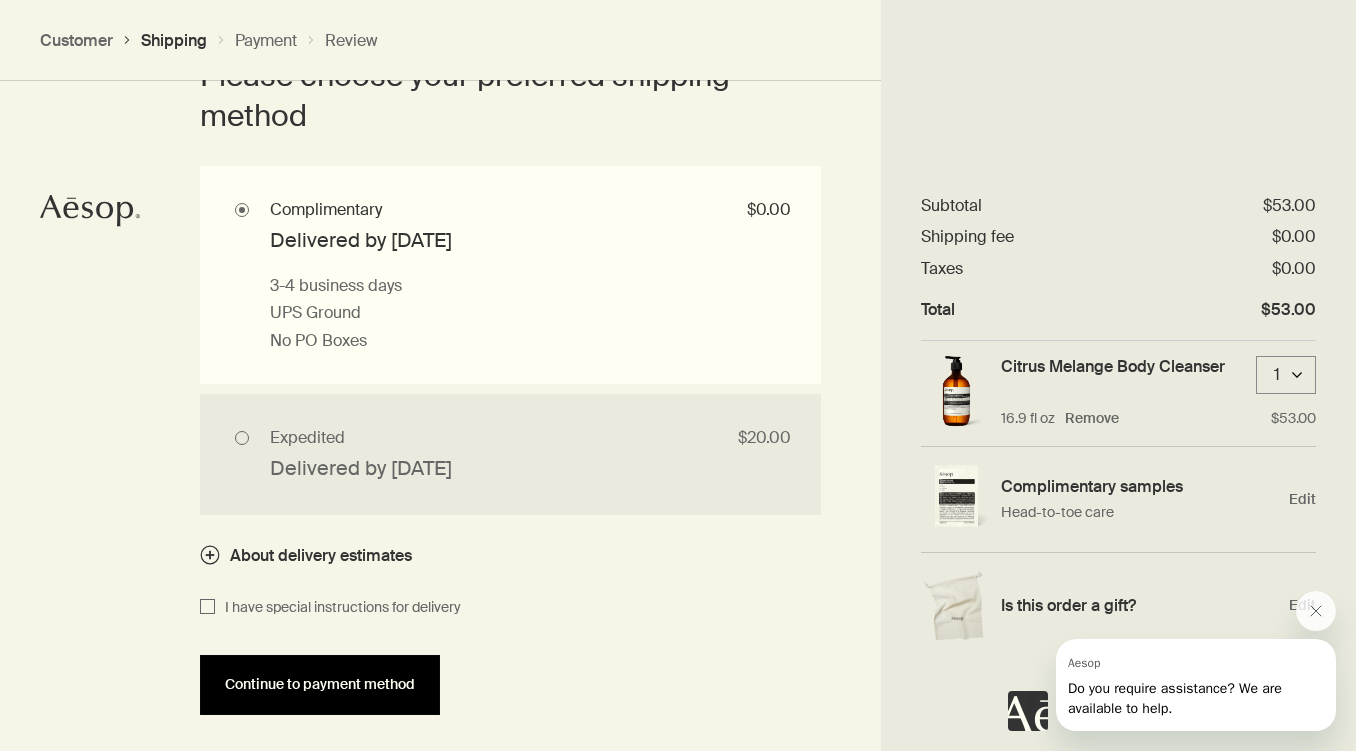 click on "Continue to payment method" at bounding box center [320, 684] 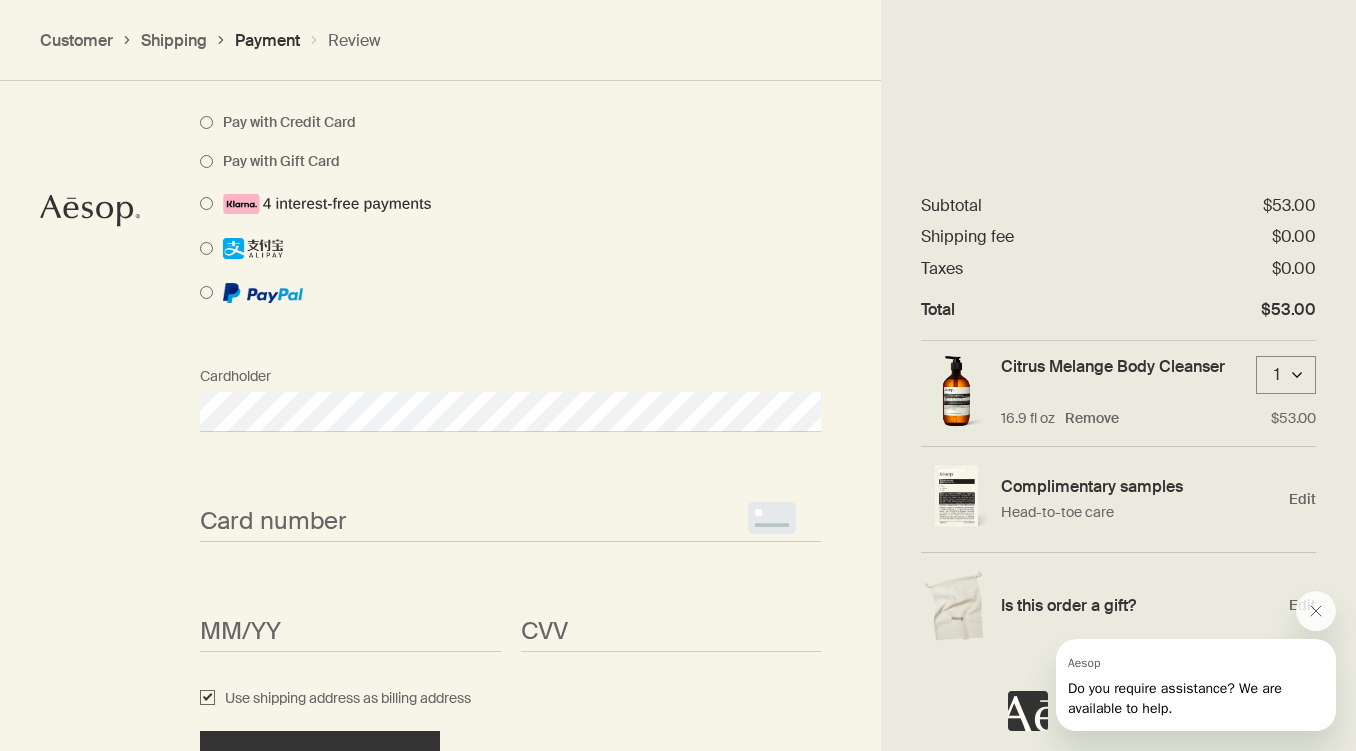 scroll, scrollTop: 1559, scrollLeft: 0, axis: vertical 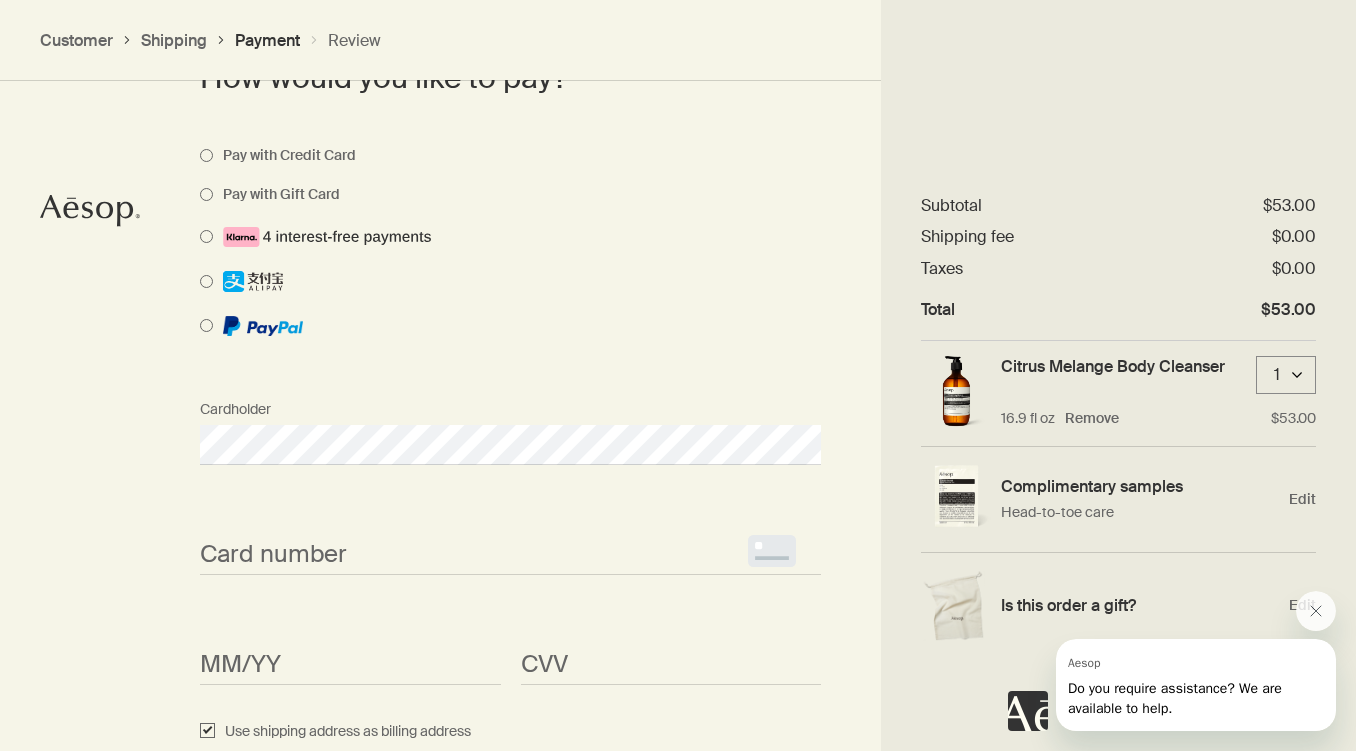 click on "<p>Your browser does not support iframes.</p>" at bounding box center [510, 555] 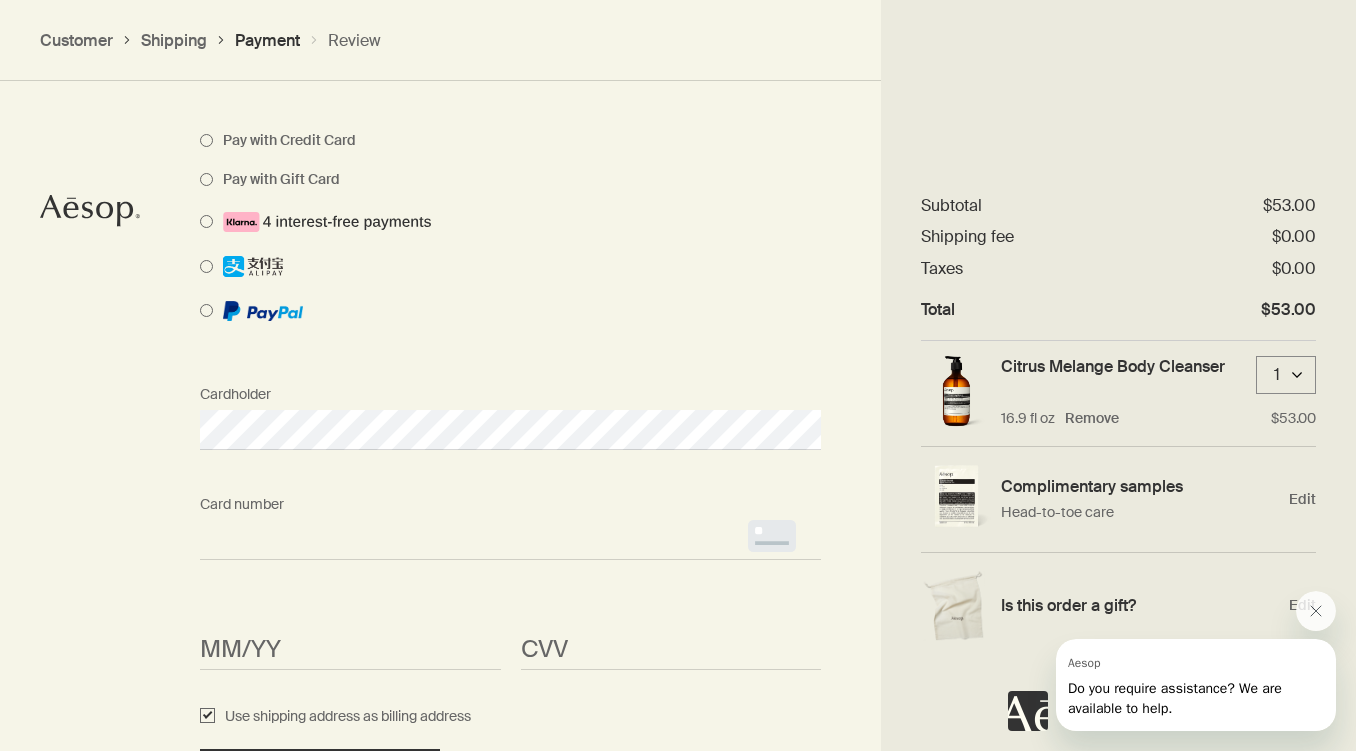 scroll, scrollTop: 1572, scrollLeft: 0, axis: vertical 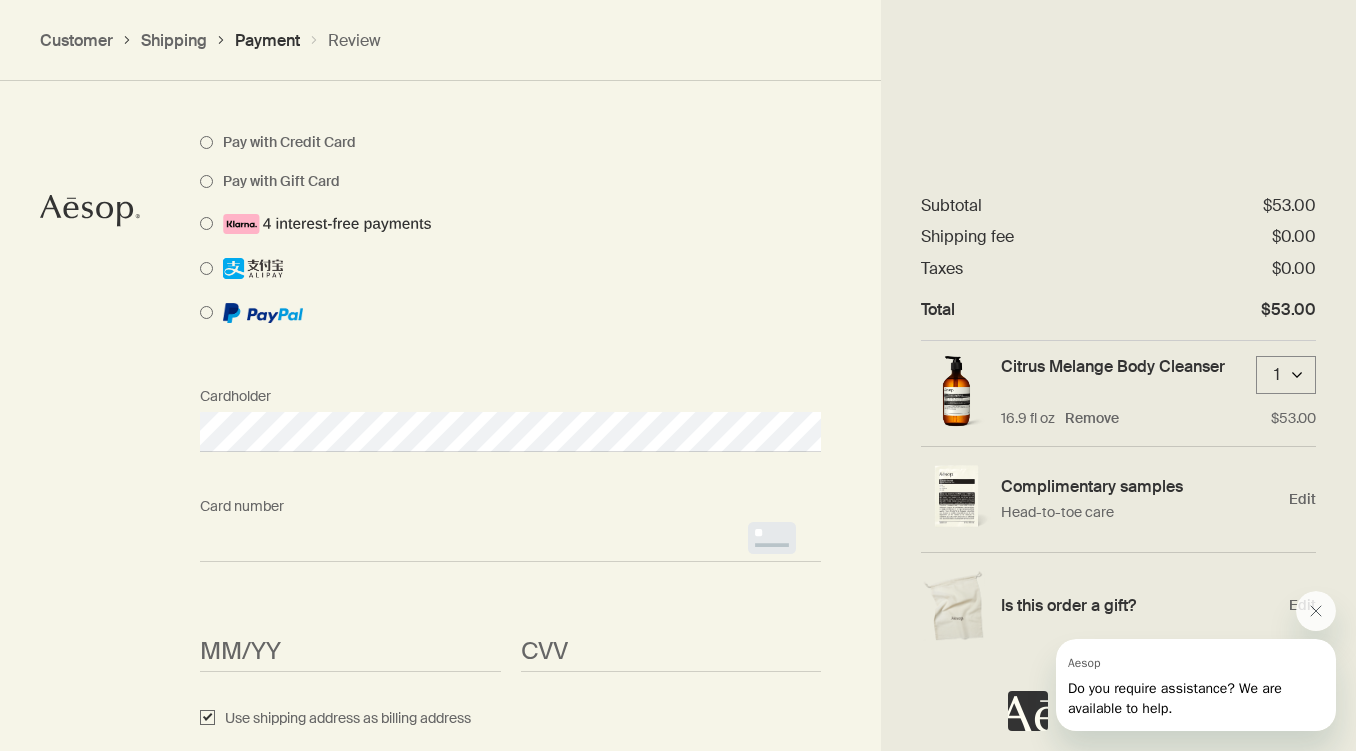 click on "Cardholder" at bounding box center [510, 432] 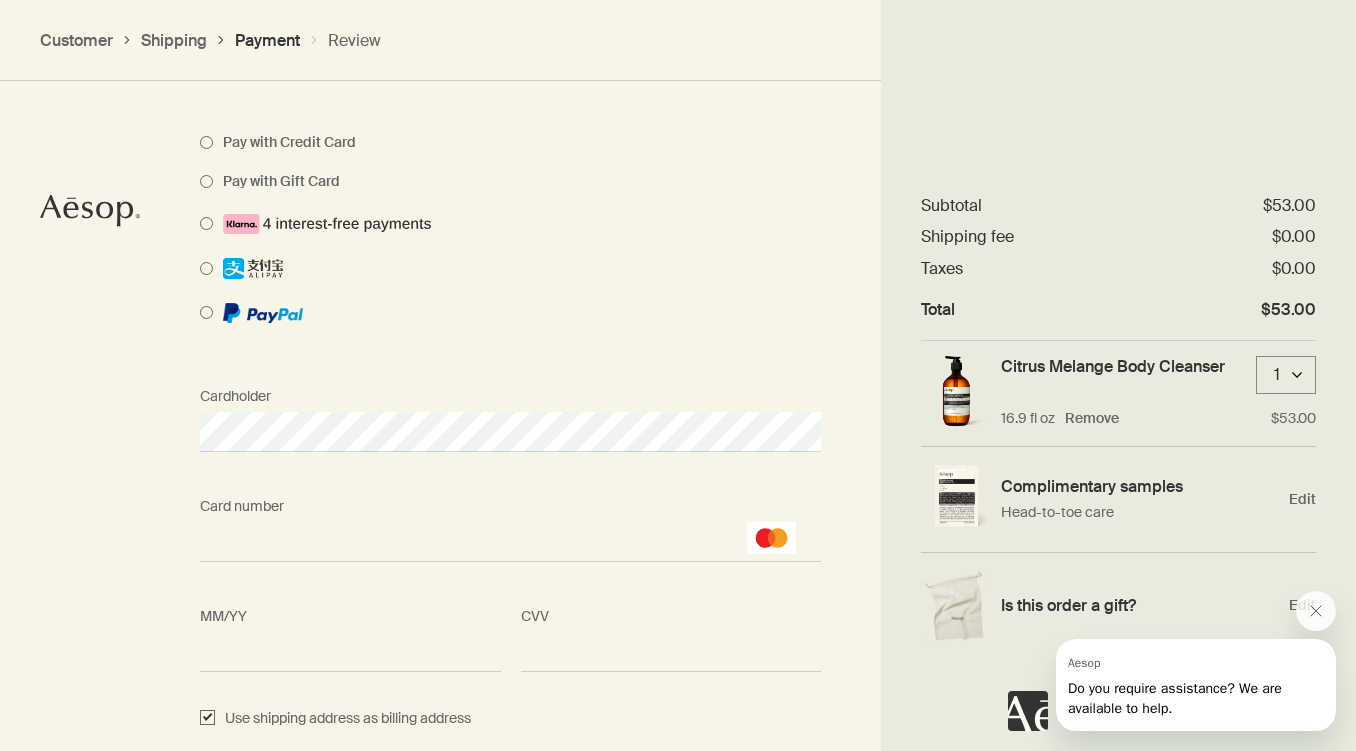 click on "<p>Your browser does not support iframes.</p>" at bounding box center (671, 652) 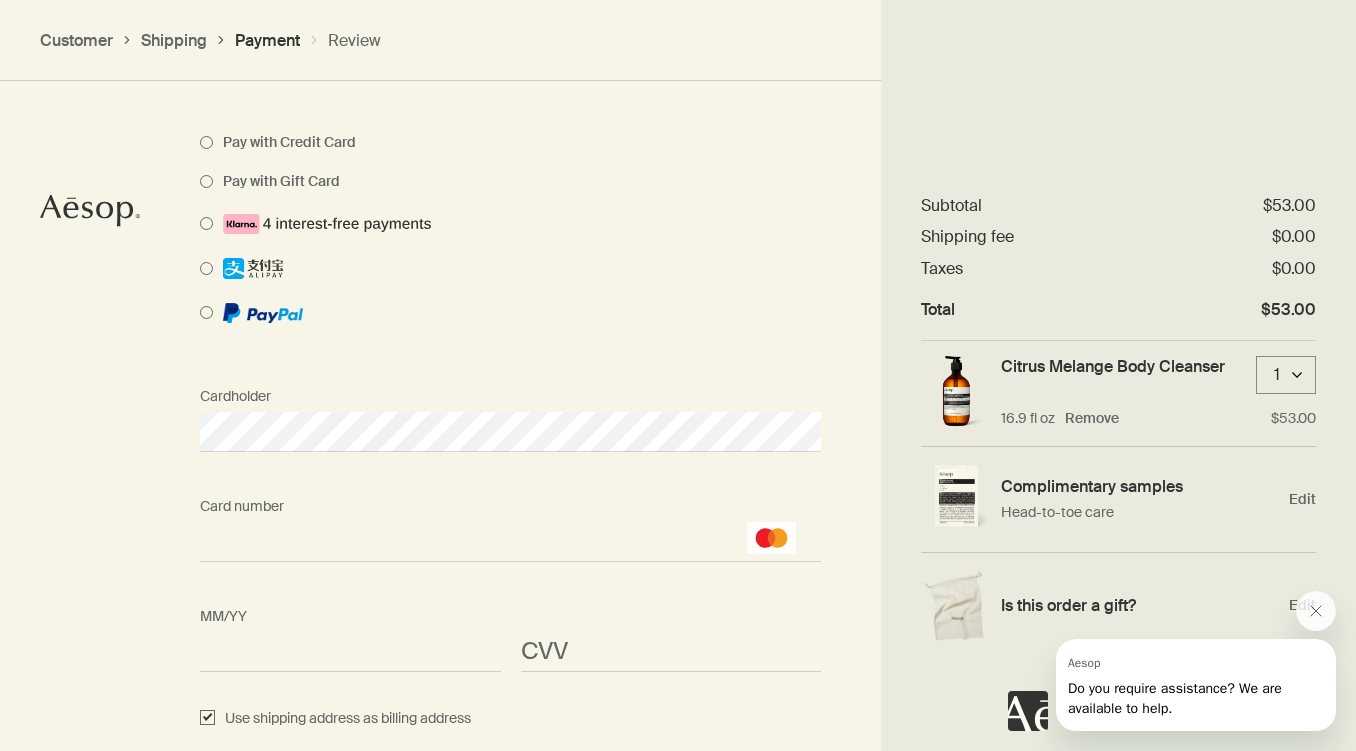 click on "<p>Your browser does not support iframes.</p>" at bounding box center [671, 652] 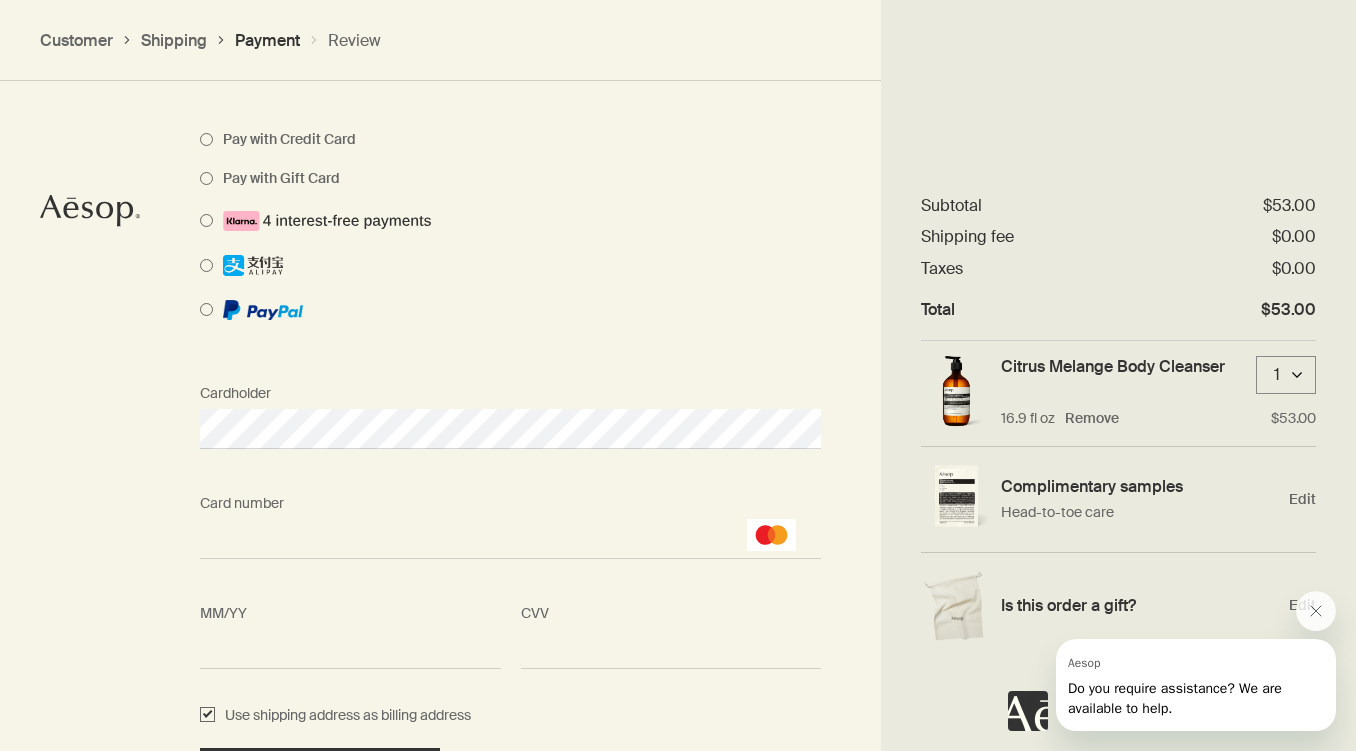 scroll, scrollTop: 1765, scrollLeft: 0, axis: vertical 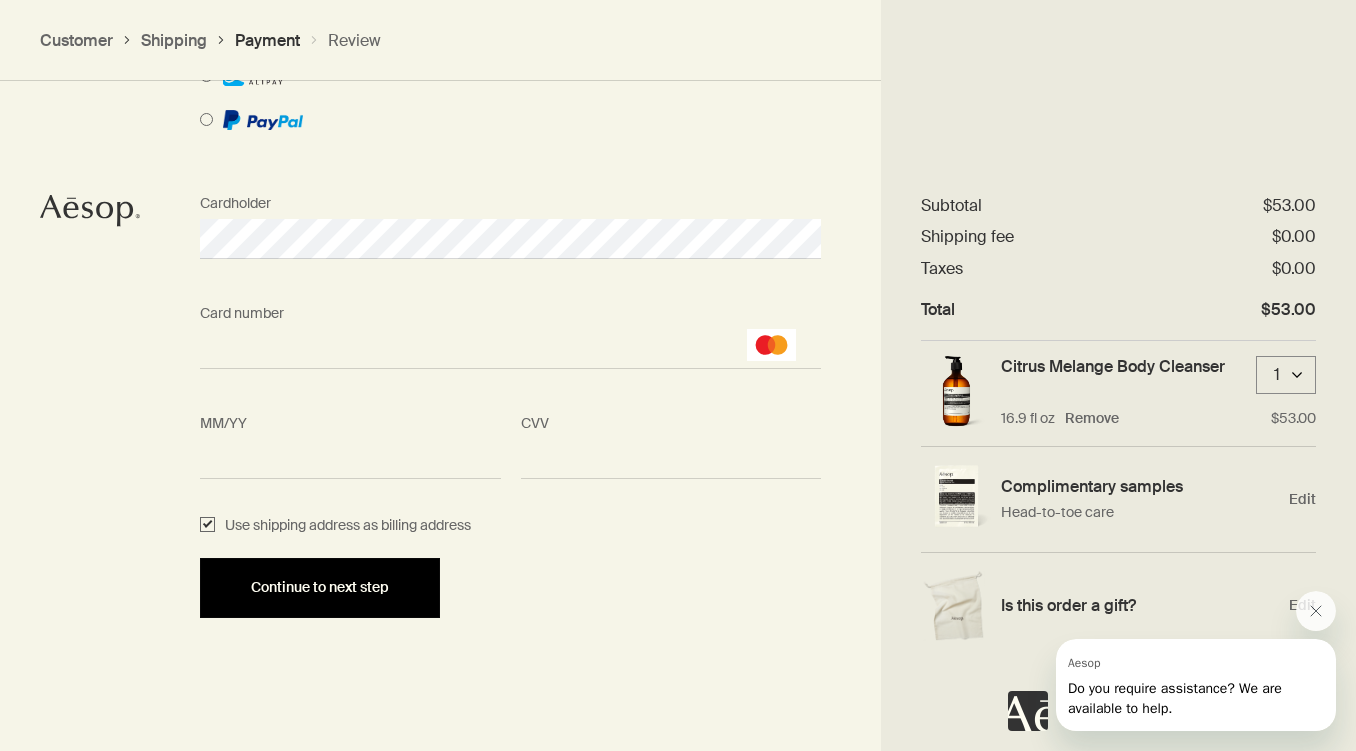 click on "Continue to next step" at bounding box center (320, 588) 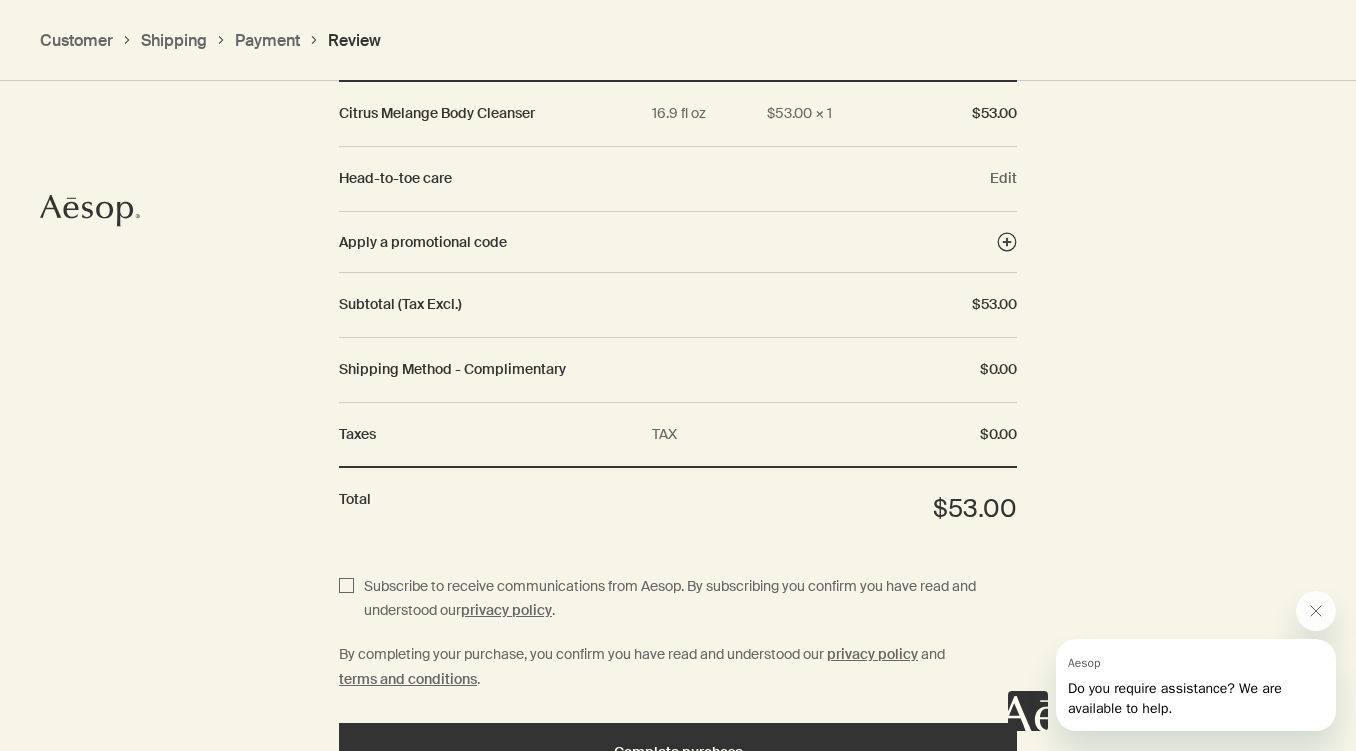 scroll, scrollTop: 2332, scrollLeft: 0, axis: vertical 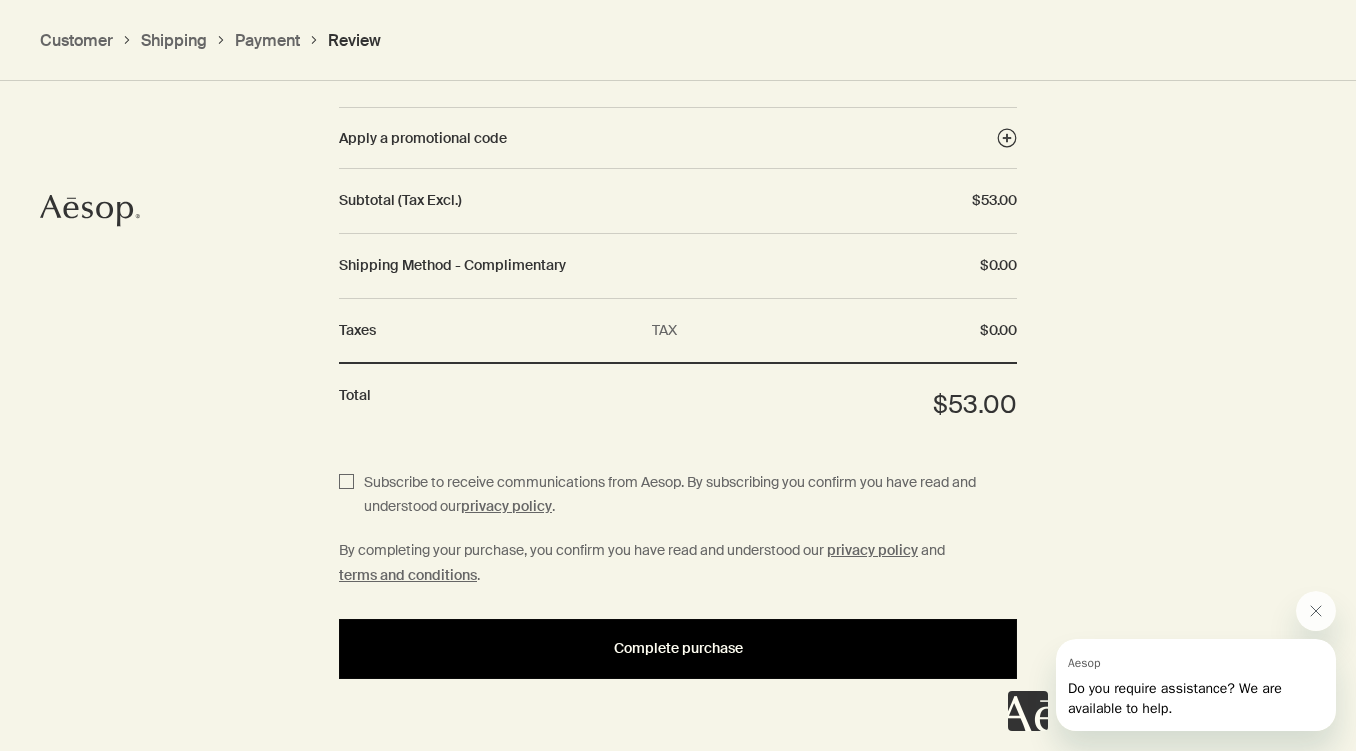 click on "Complete purchase" at bounding box center (678, 649) 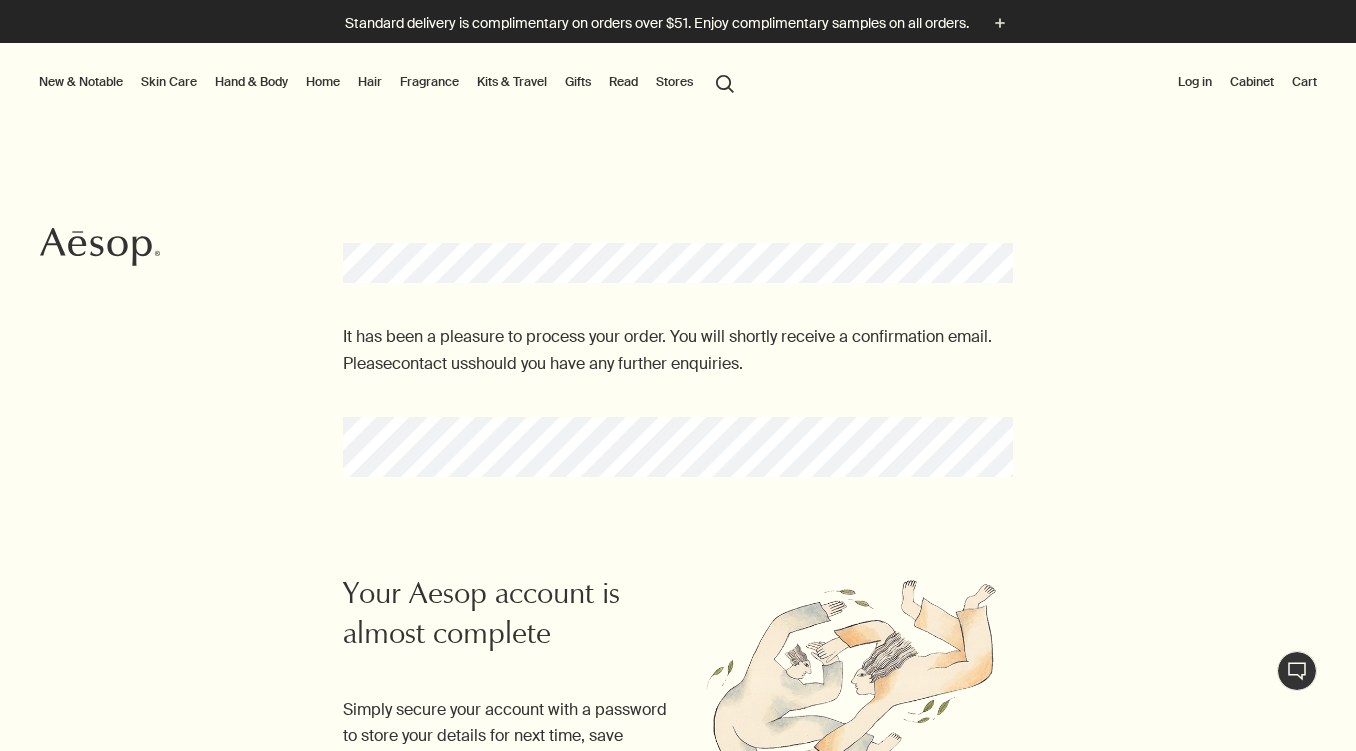 scroll, scrollTop: 0, scrollLeft: 0, axis: both 